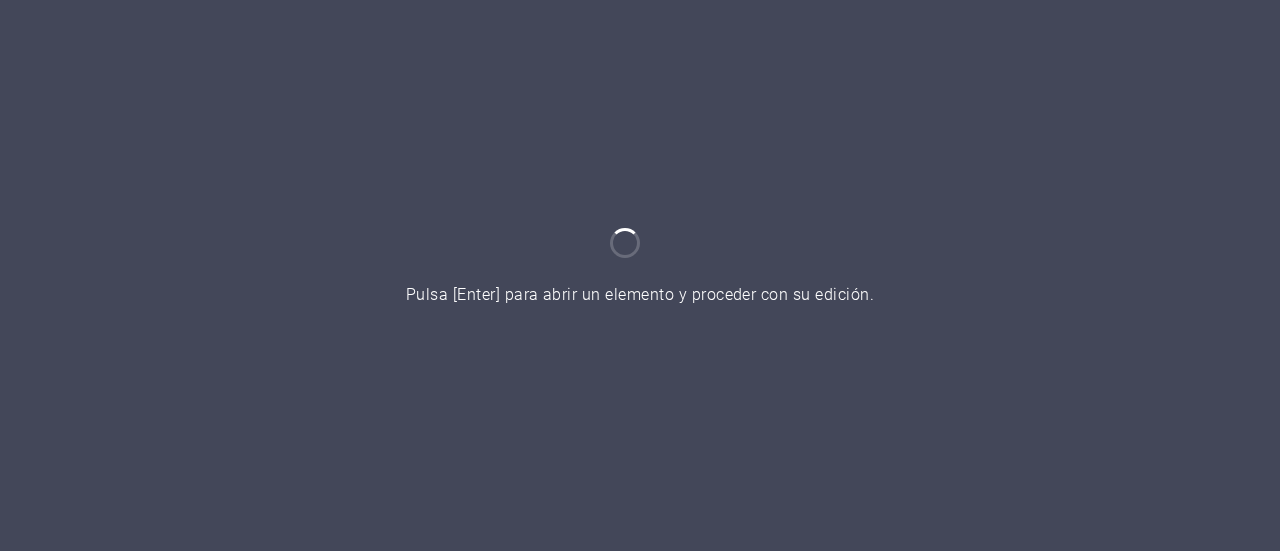 scroll, scrollTop: 0, scrollLeft: 0, axis: both 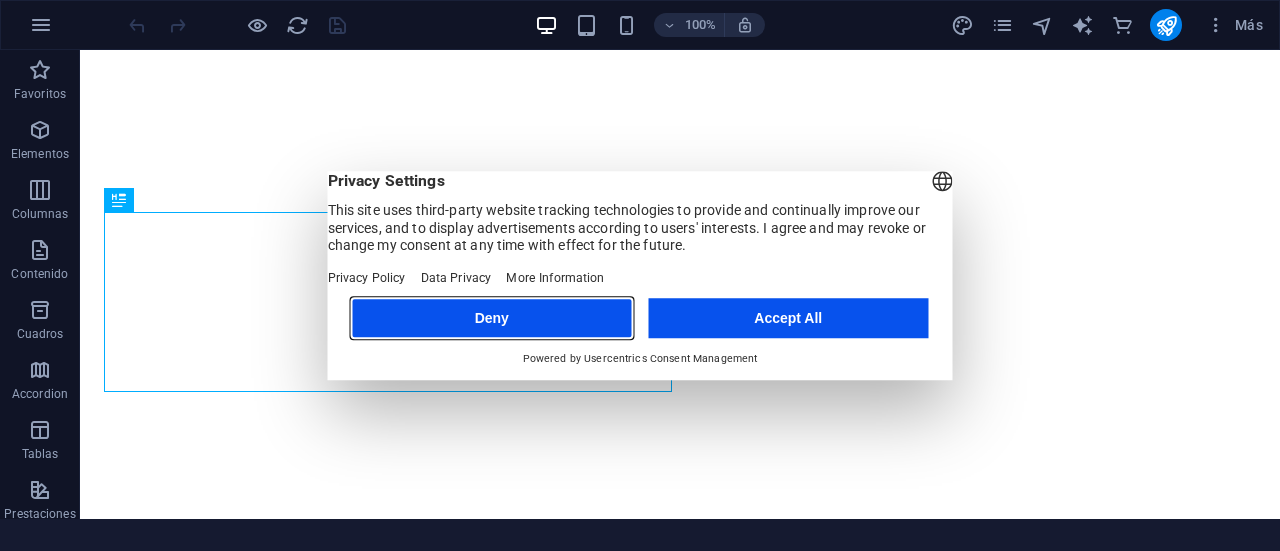 click on "Deny" at bounding box center [492, 318] 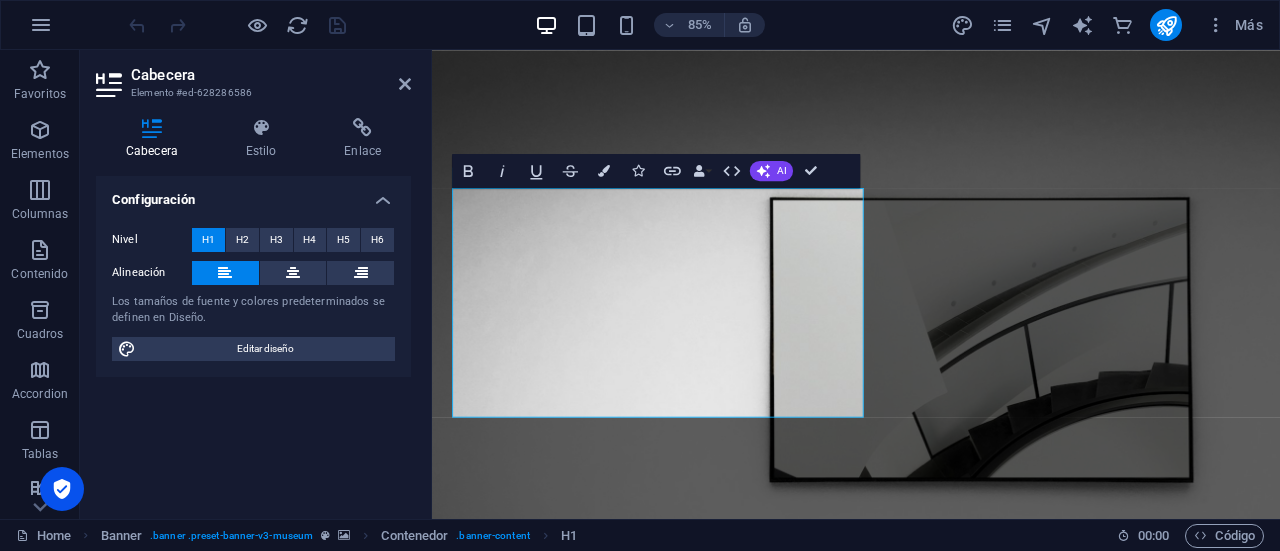 scroll, scrollTop: 0, scrollLeft: 0, axis: both 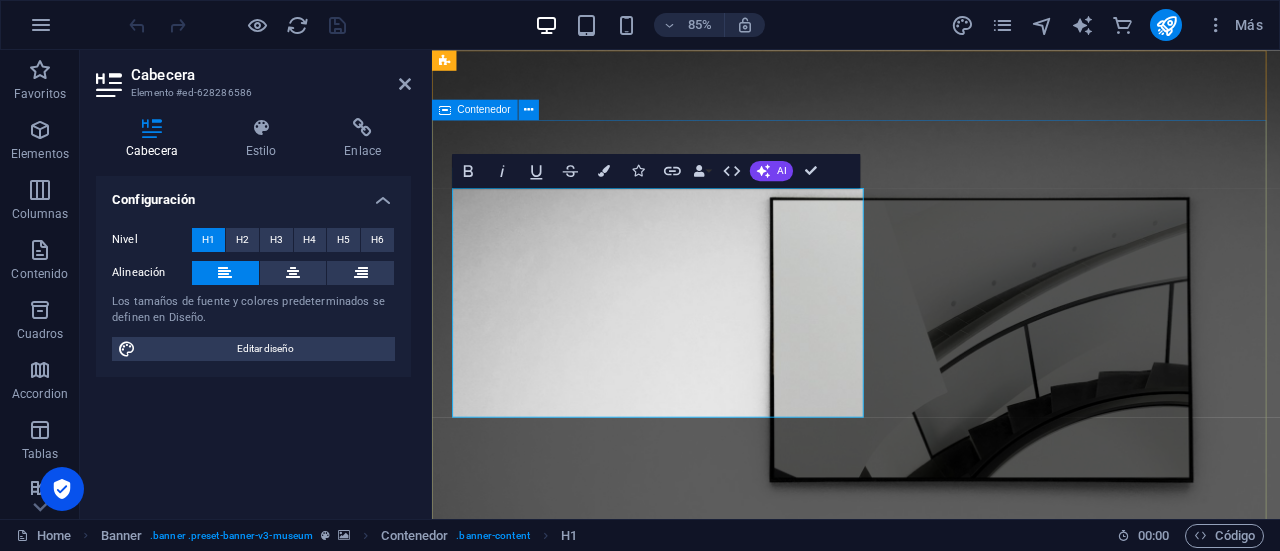click on "The best art exhibitions Lorem ipsum dolor sit amet, consectetur adipiscing elit, sed do eiusmod tempor incididunt ut labore Lorem ipsum dolor sit amet, consectetur adipiscing elit, sed do eiusmod tempor incididunt ut labore Explore" at bounding box center (931, 1151) 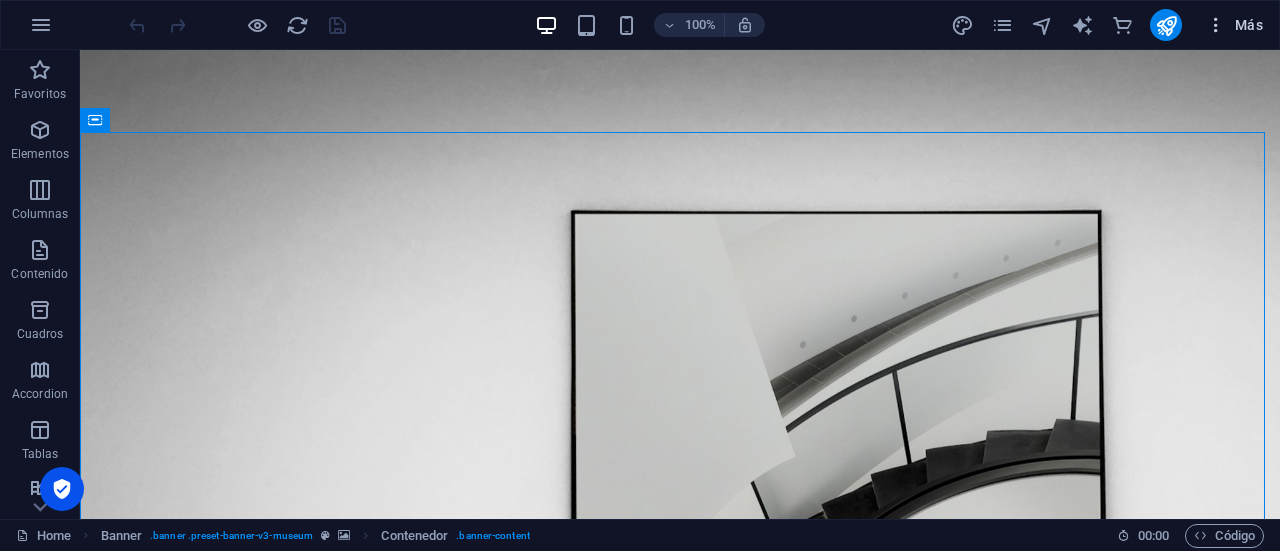 click on "Más" at bounding box center [1234, 25] 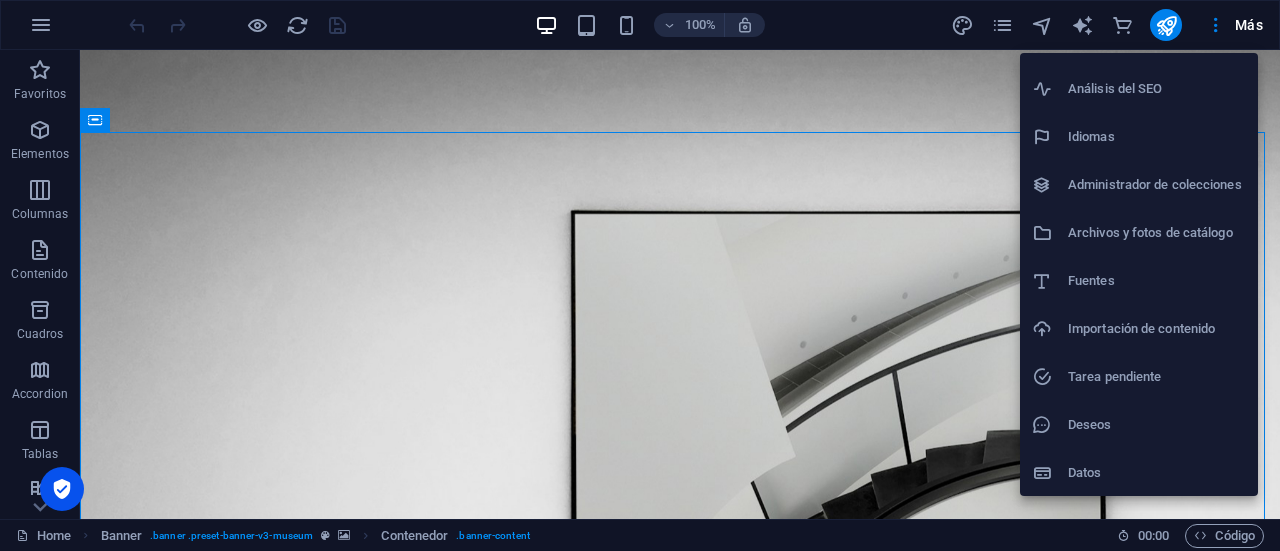 scroll, scrollTop: 0, scrollLeft: 0, axis: both 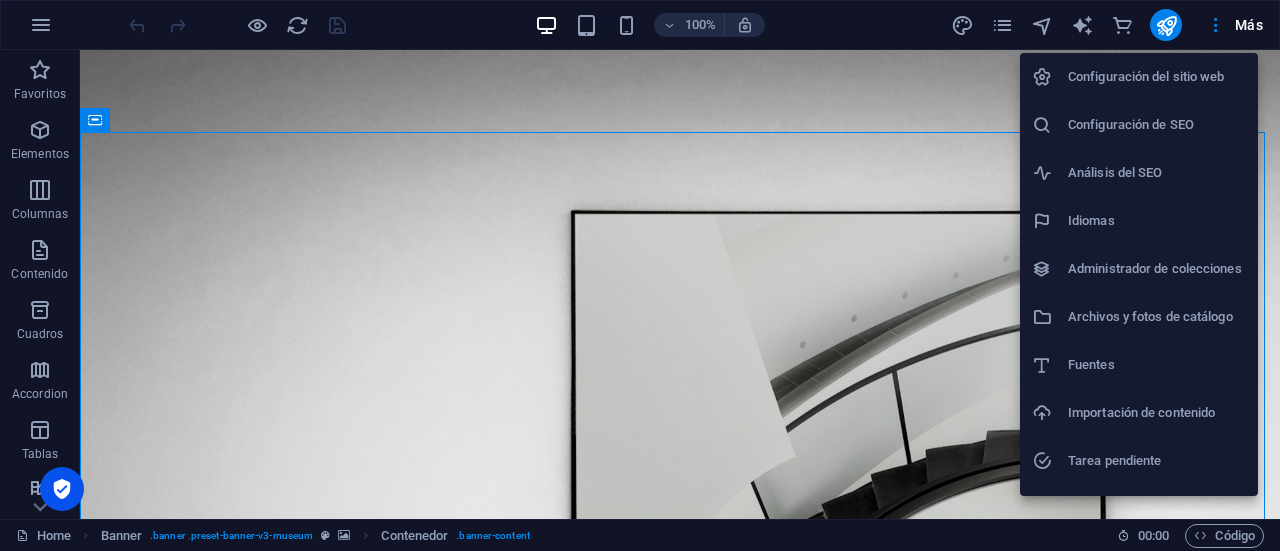 click at bounding box center [640, 275] 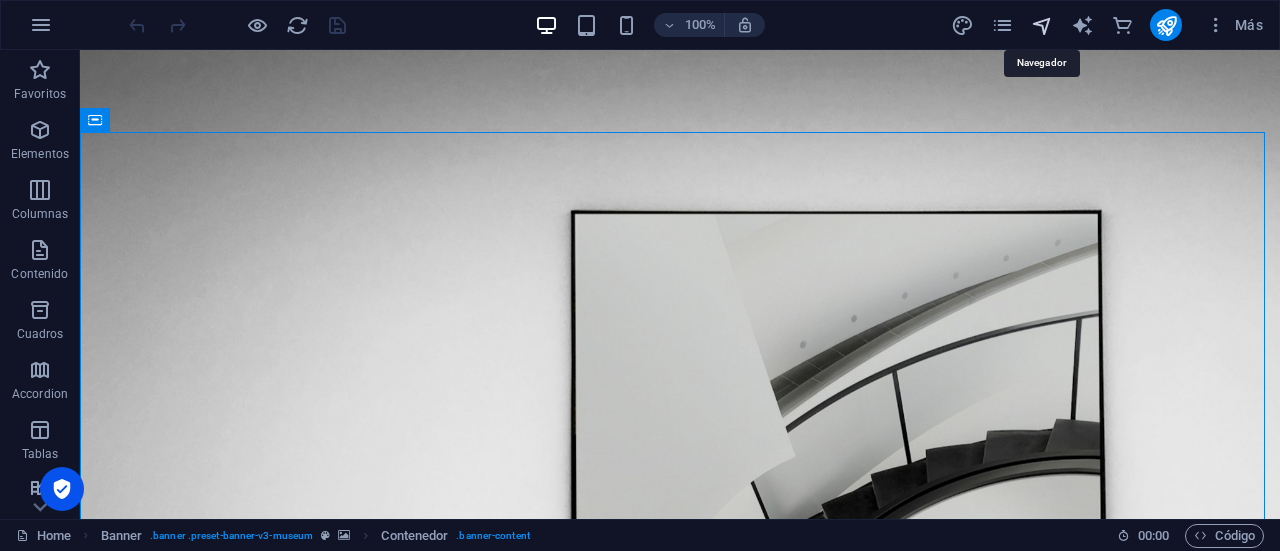 click at bounding box center [1042, 25] 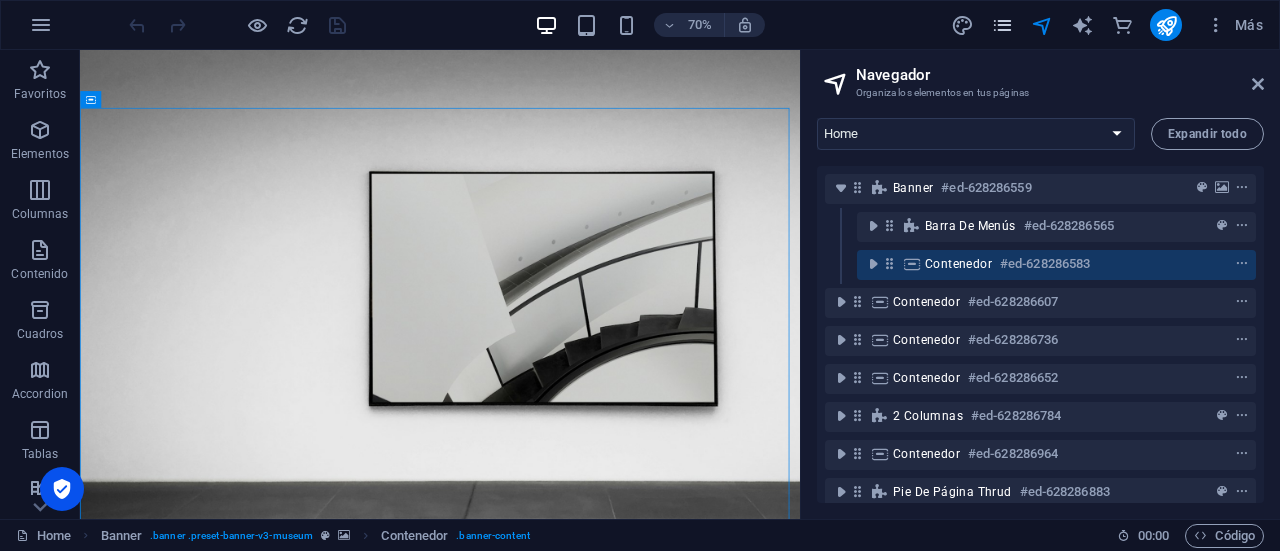 click at bounding box center (1002, 25) 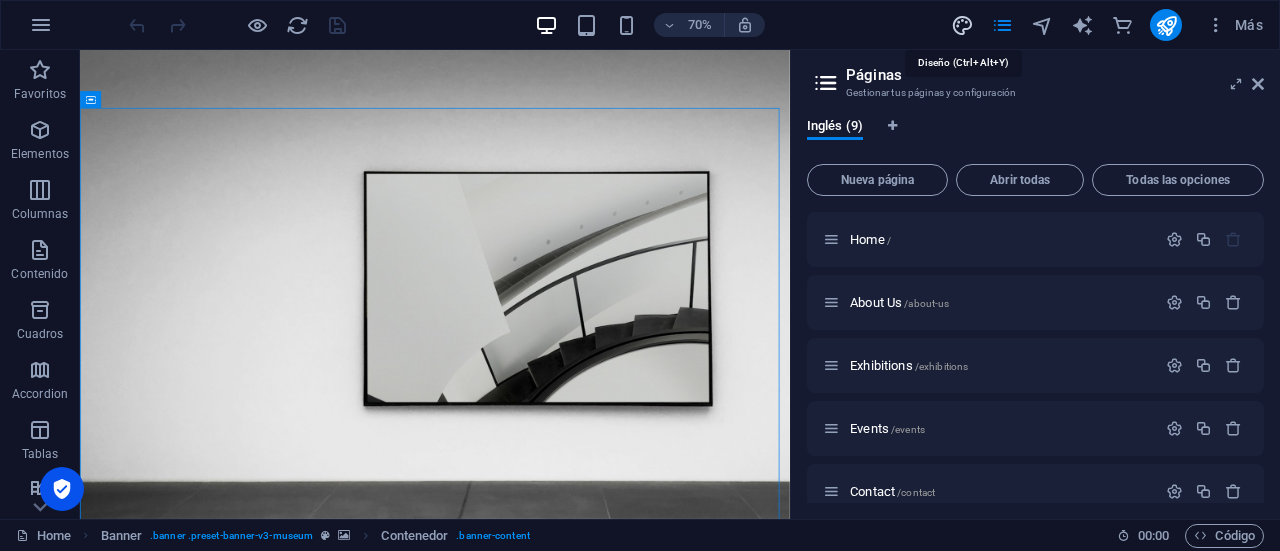 click at bounding box center (962, 25) 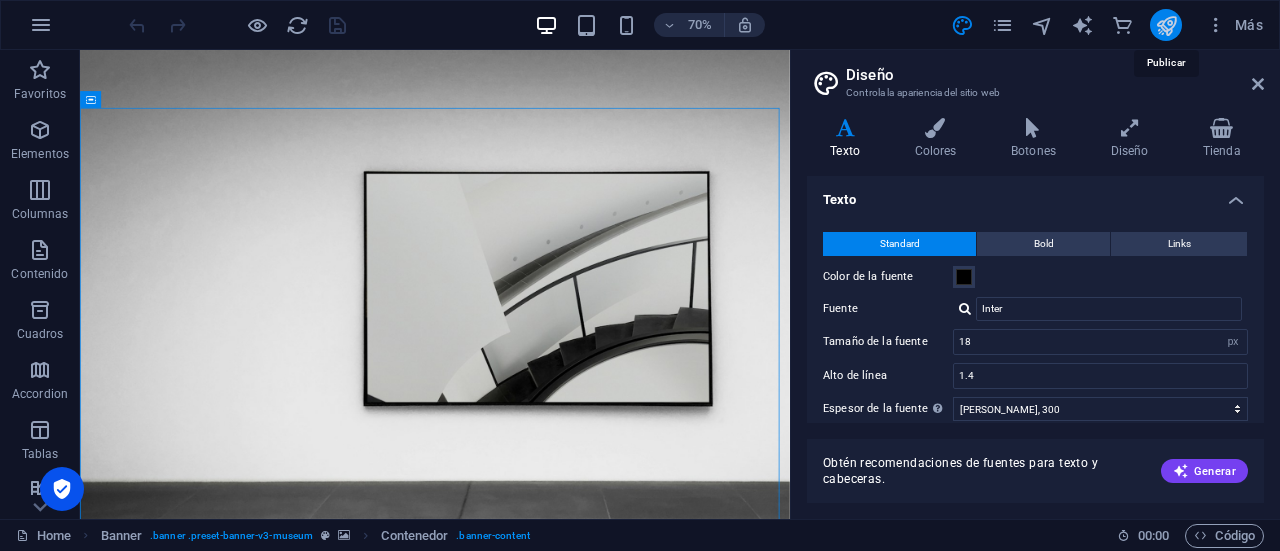 click at bounding box center (1166, 25) 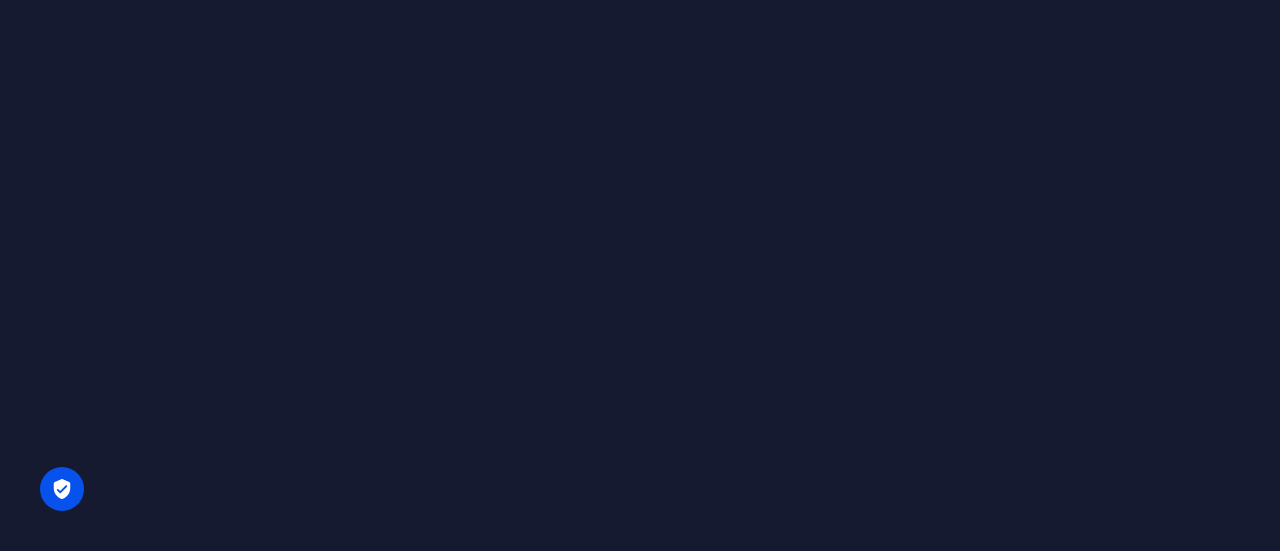 scroll, scrollTop: 0, scrollLeft: 0, axis: both 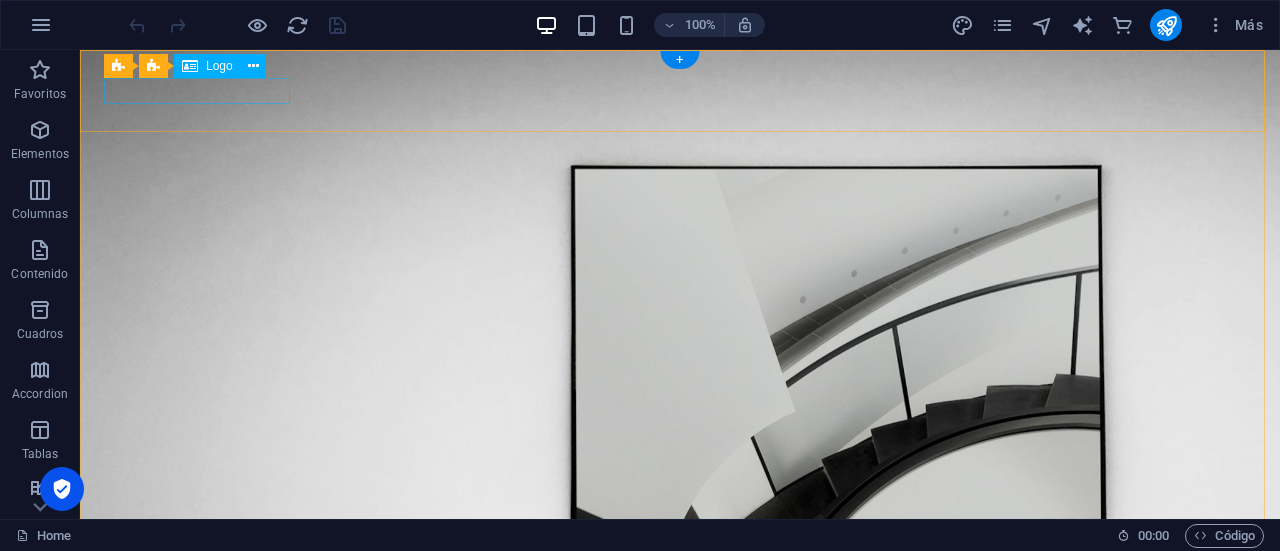 click at bounding box center [680, 686] 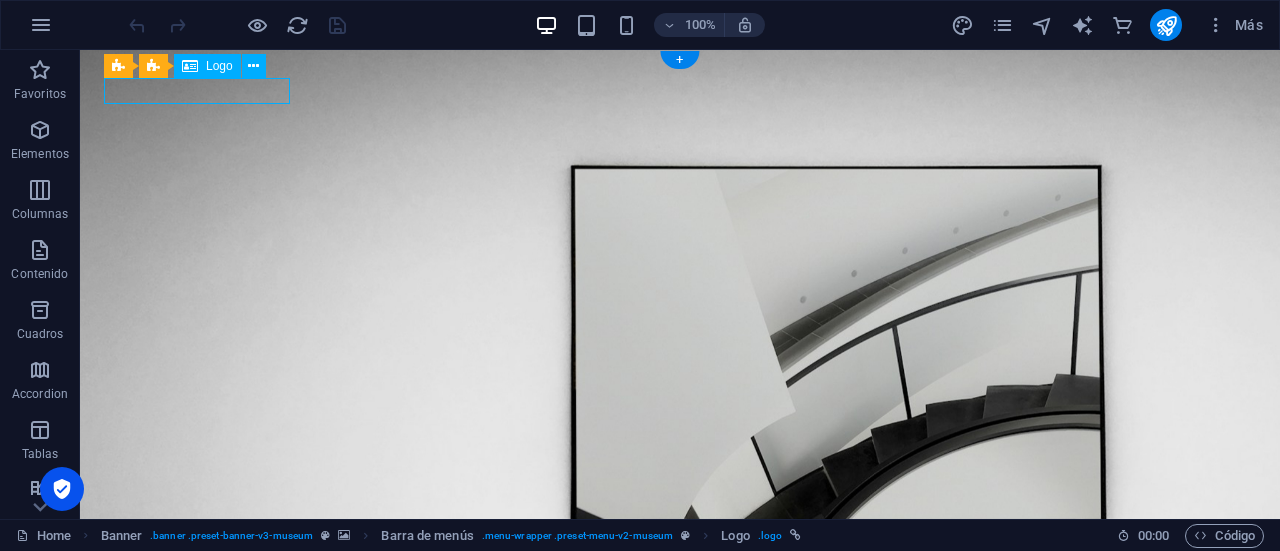 click at bounding box center (680, 686) 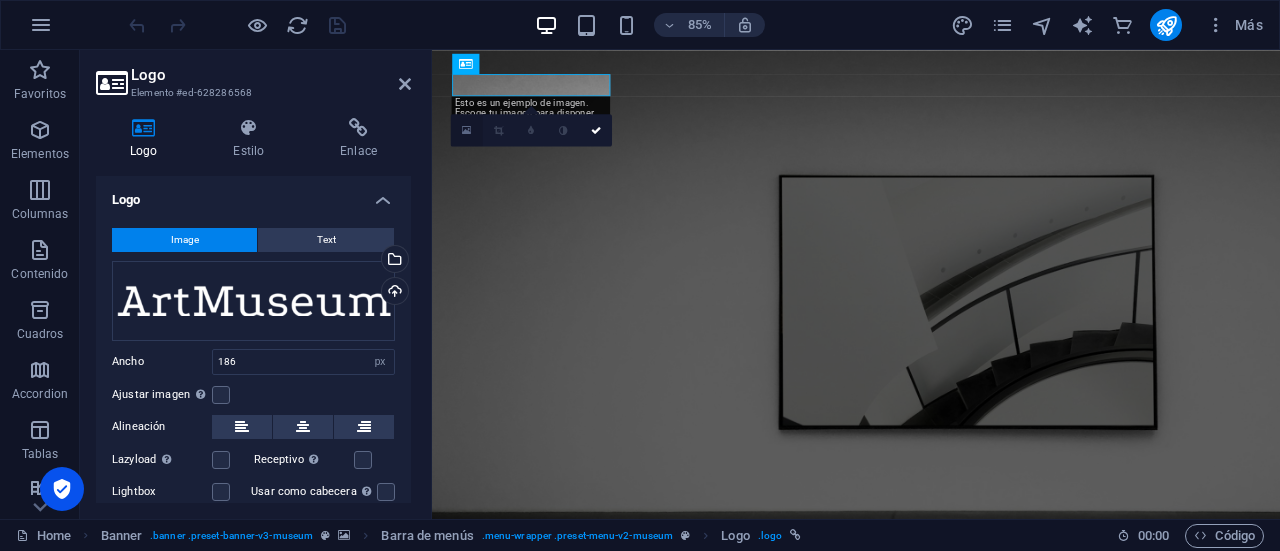 click at bounding box center [466, 130] 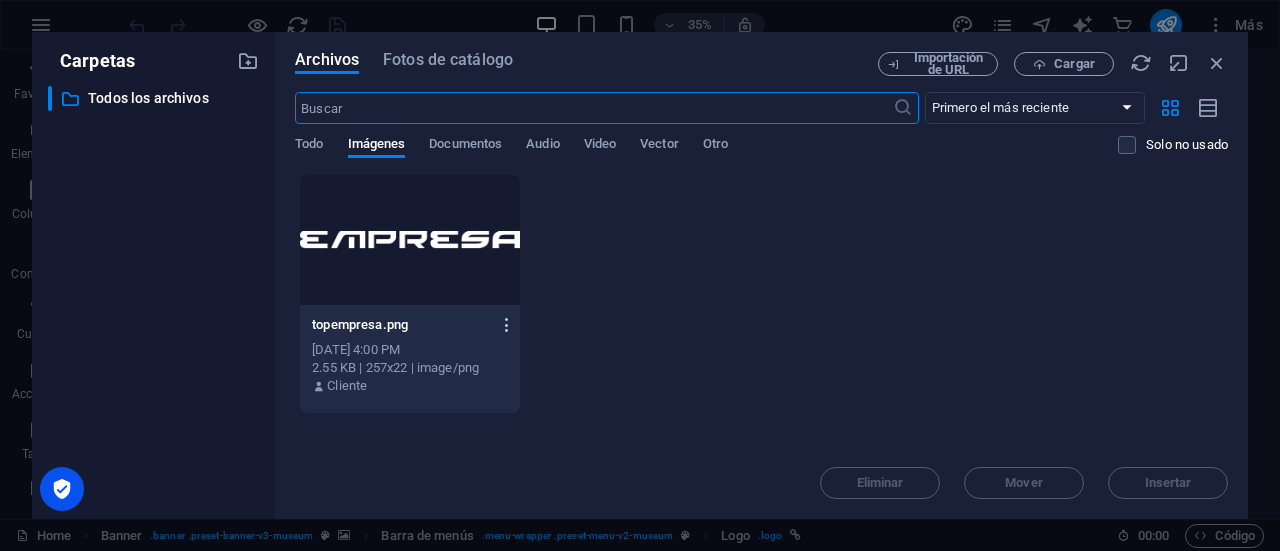 click at bounding box center (507, 325) 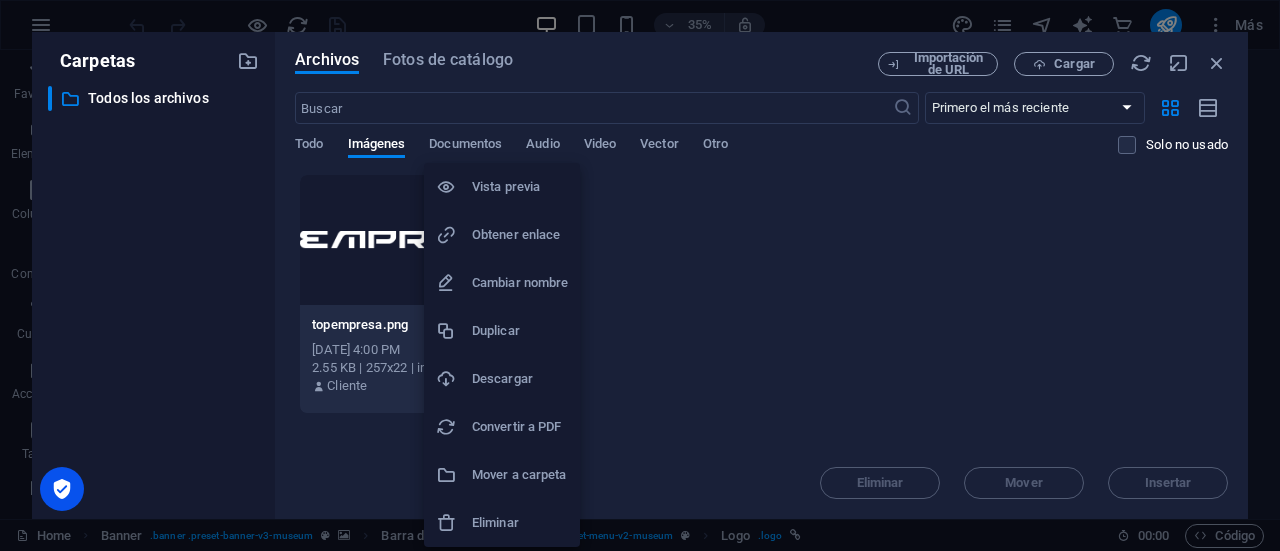 click on "Duplicar" at bounding box center (520, 331) 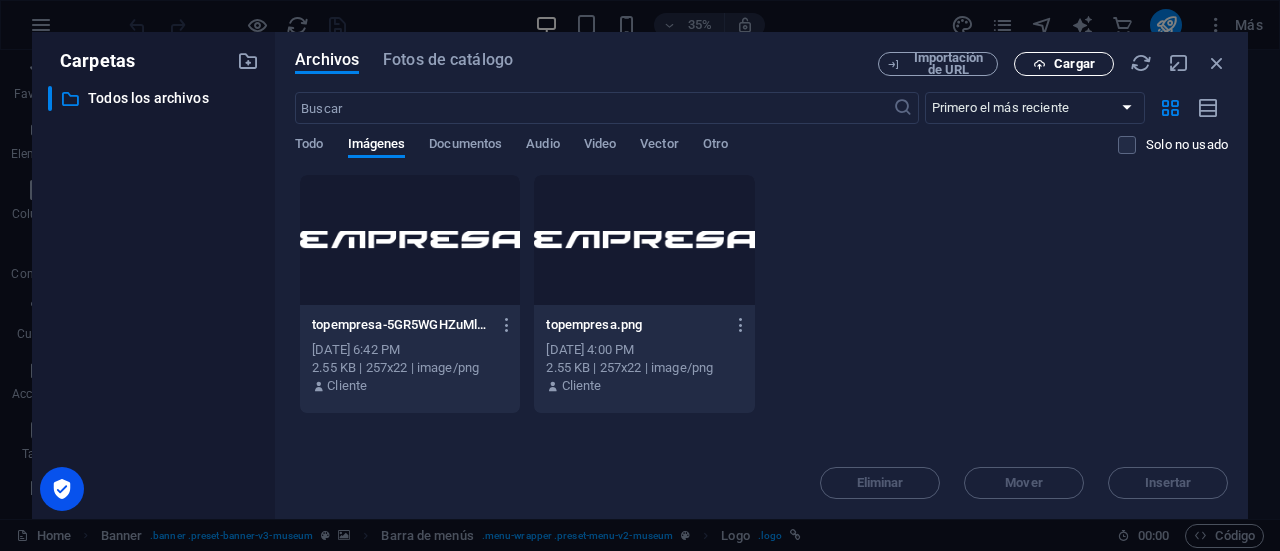 click on "Cargar" at bounding box center [1074, 64] 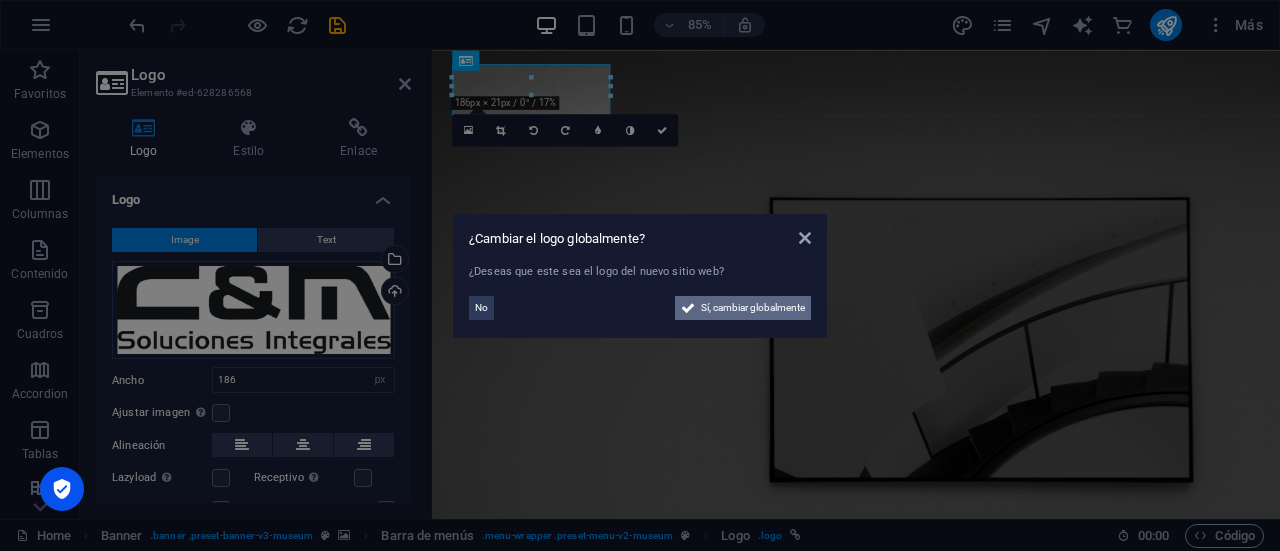 click on "Sí, cambiar globalmente" at bounding box center (753, 308) 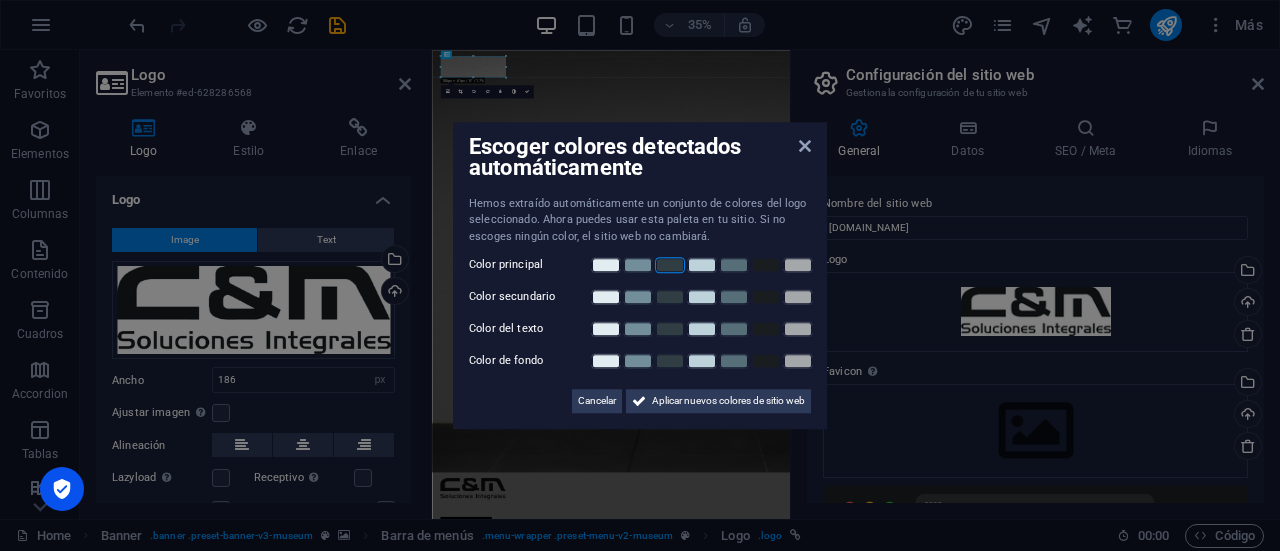 click at bounding box center (670, 265) 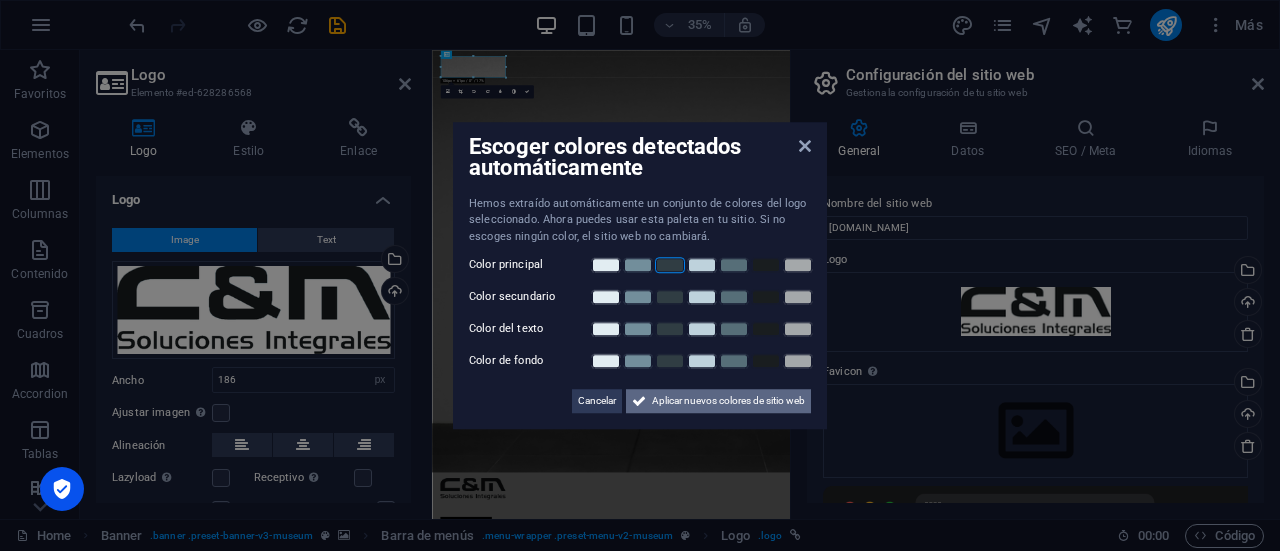 click on "Aplicar nuevos colores de sitio web" at bounding box center (728, 401) 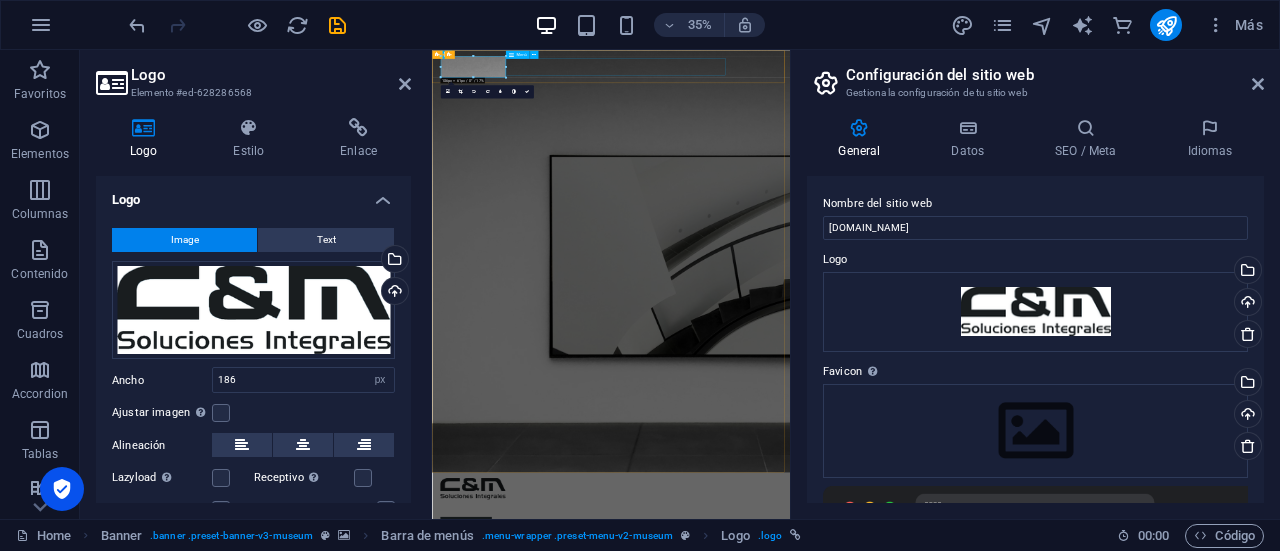 click on "About Us Exhibitions Events Contact" at bounding box center (943, 1359) 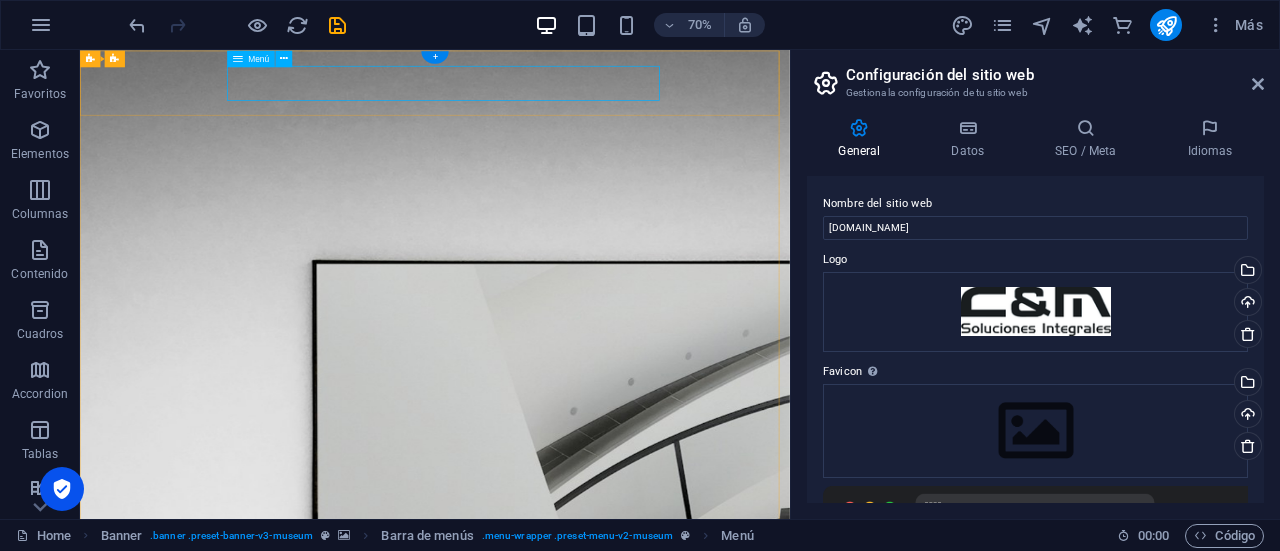 click on "About Us Exhibitions Events Contact" at bounding box center (587, 1359) 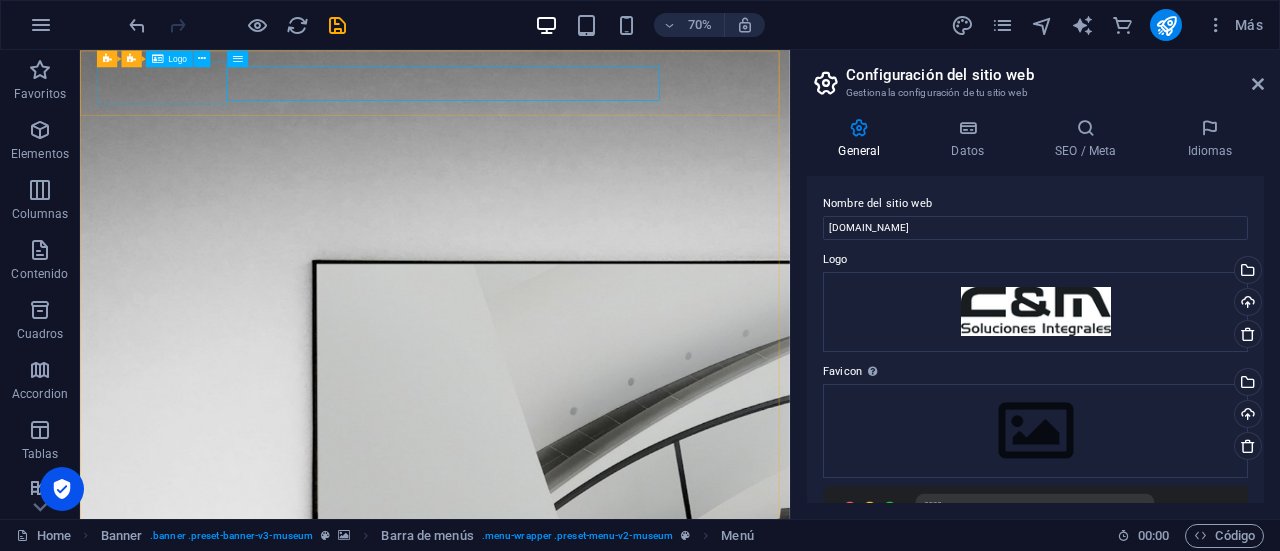 click at bounding box center [156, 58] 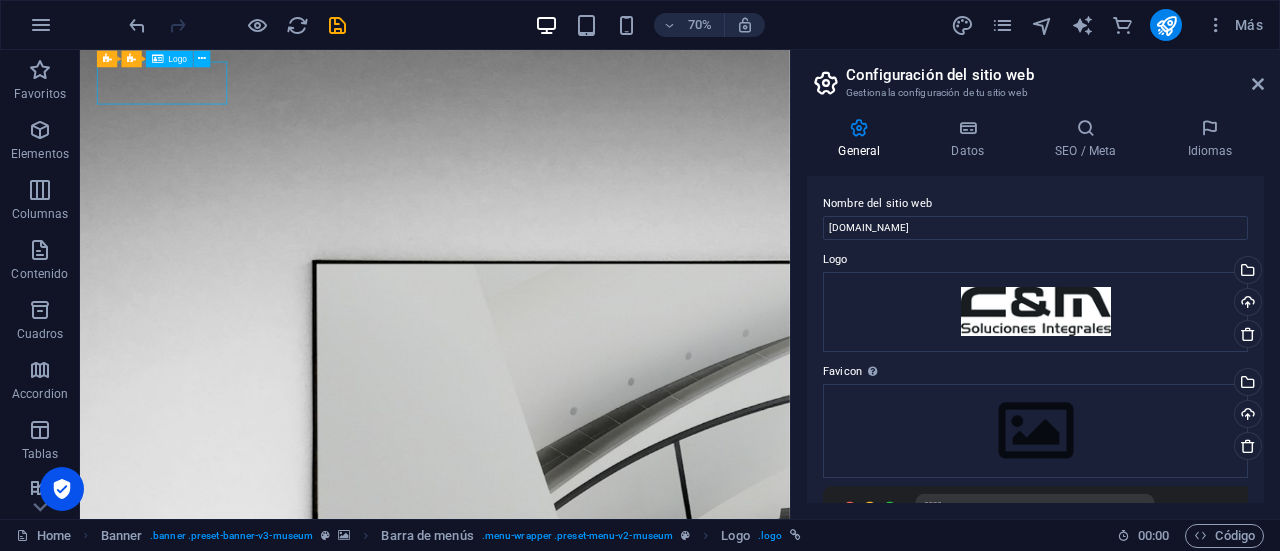 click on "Logo" at bounding box center (177, 58) 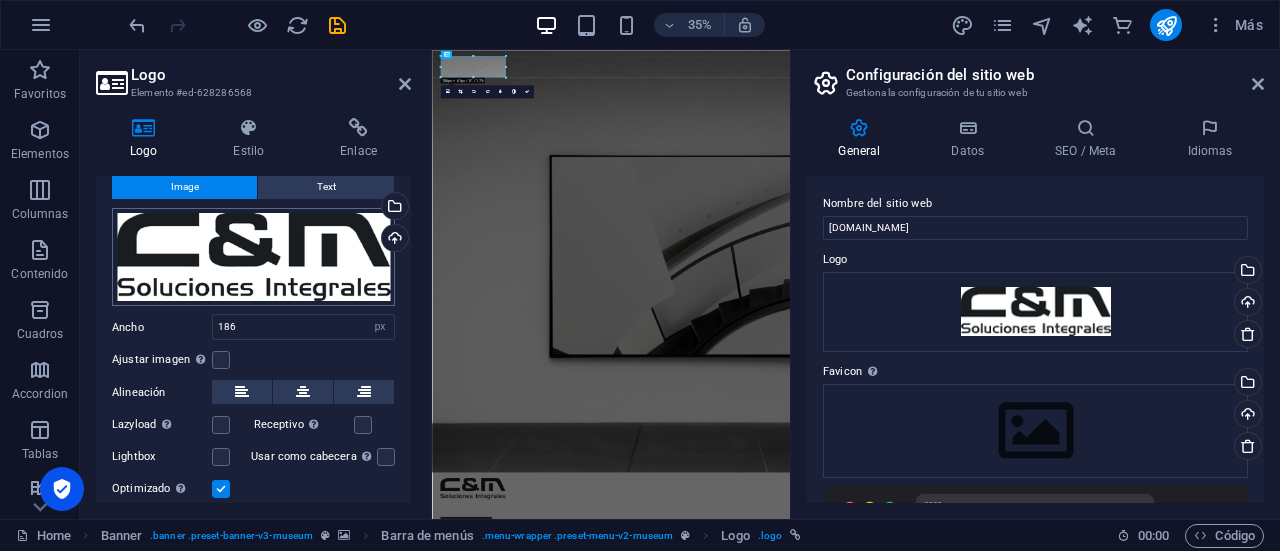 scroll, scrollTop: 0, scrollLeft: 0, axis: both 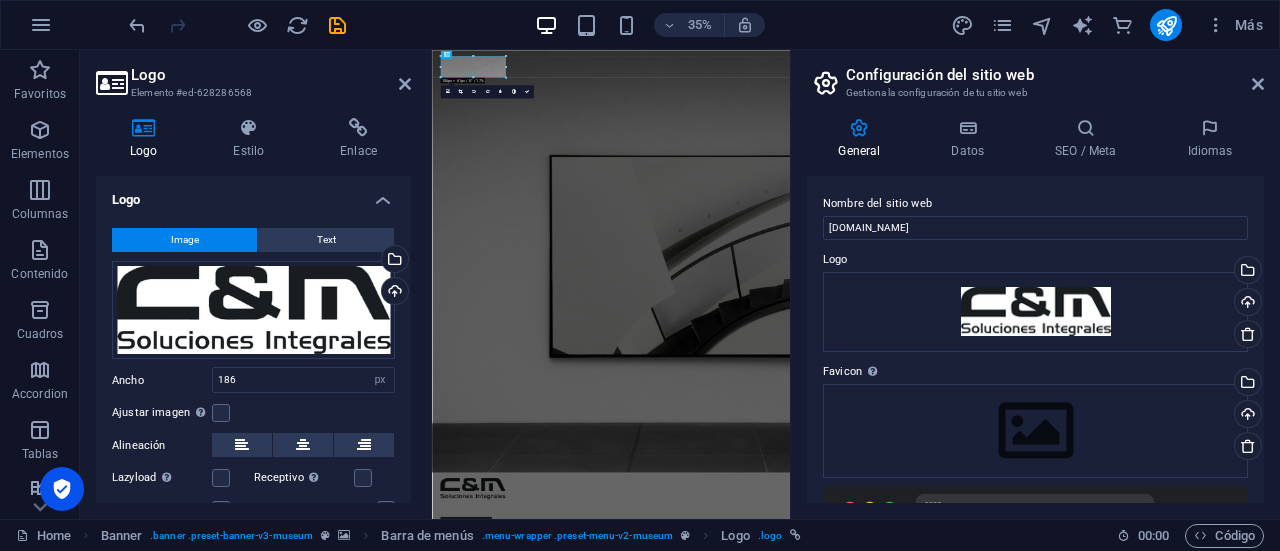 click on "Image" at bounding box center [184, 240] 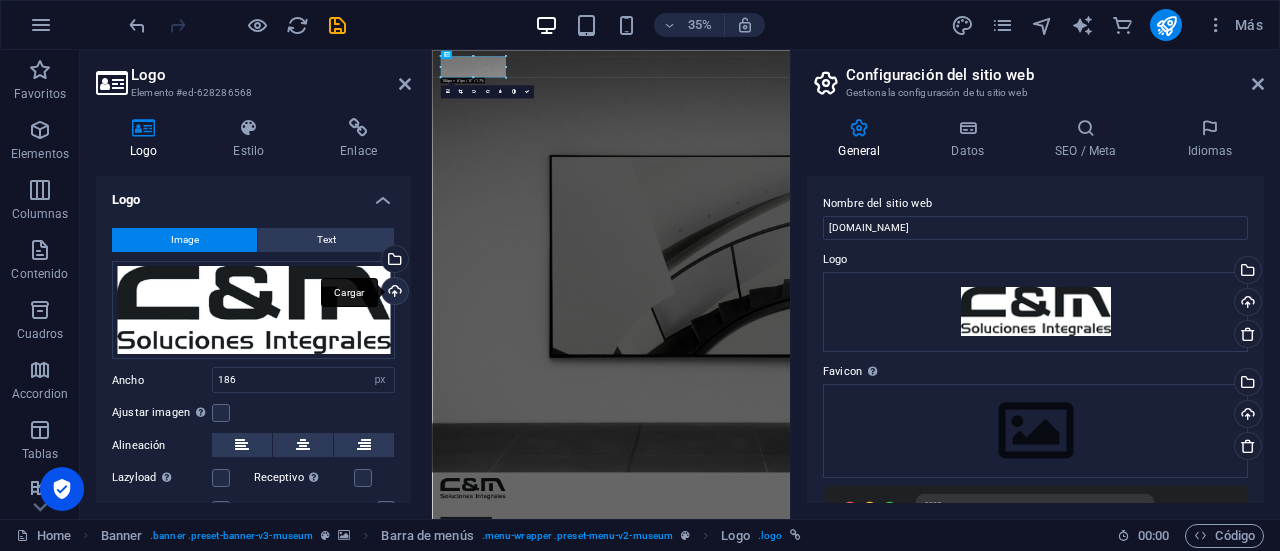 click on "Cargar" at bounding box center (393, 293) 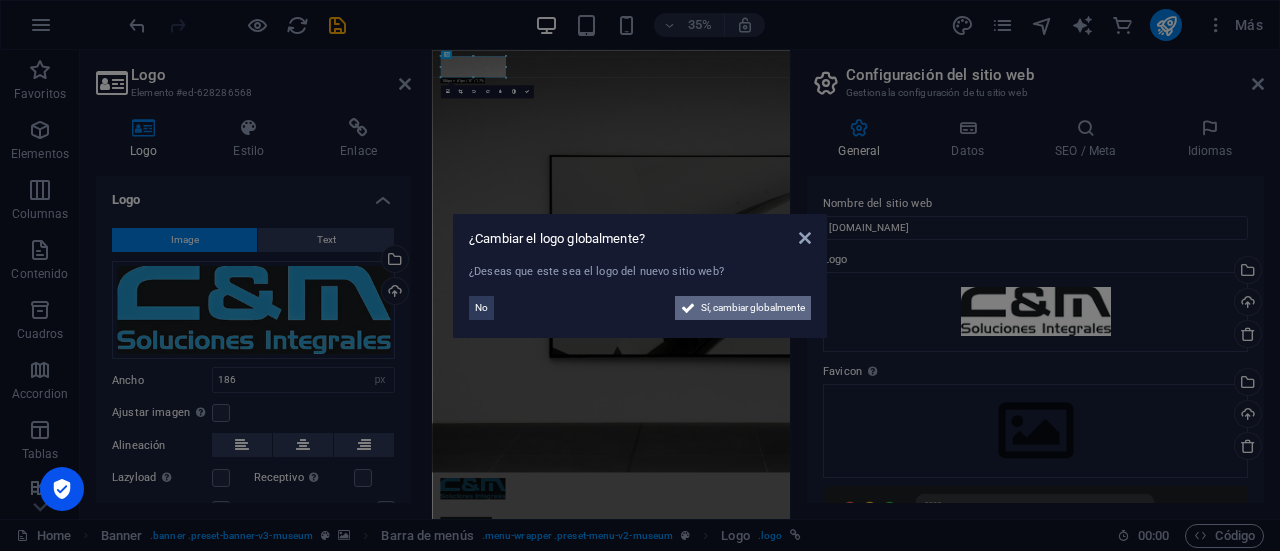 click on "Sí, cambiar globalmente" at bounding box center [753, 308] 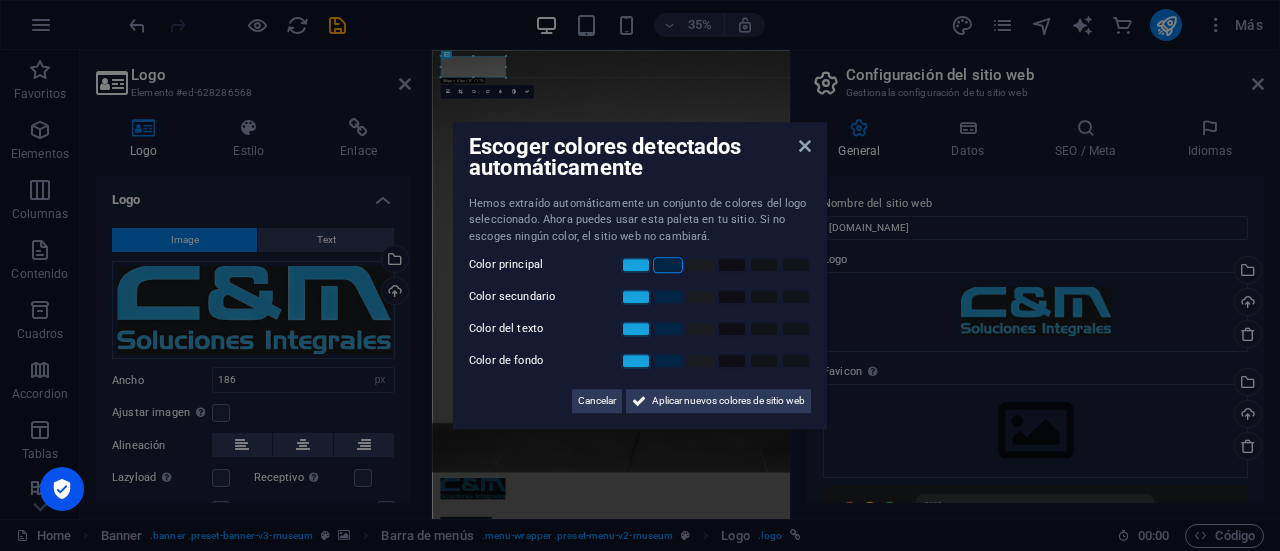 click at bounding box center [668, 265] 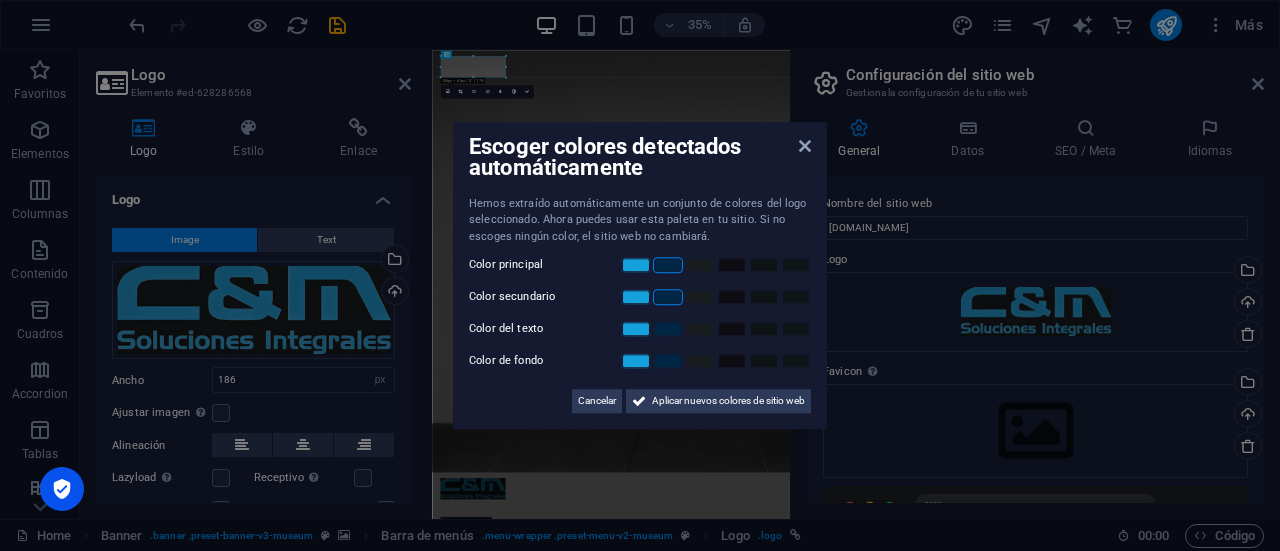 click at bounding box center [668, 297] 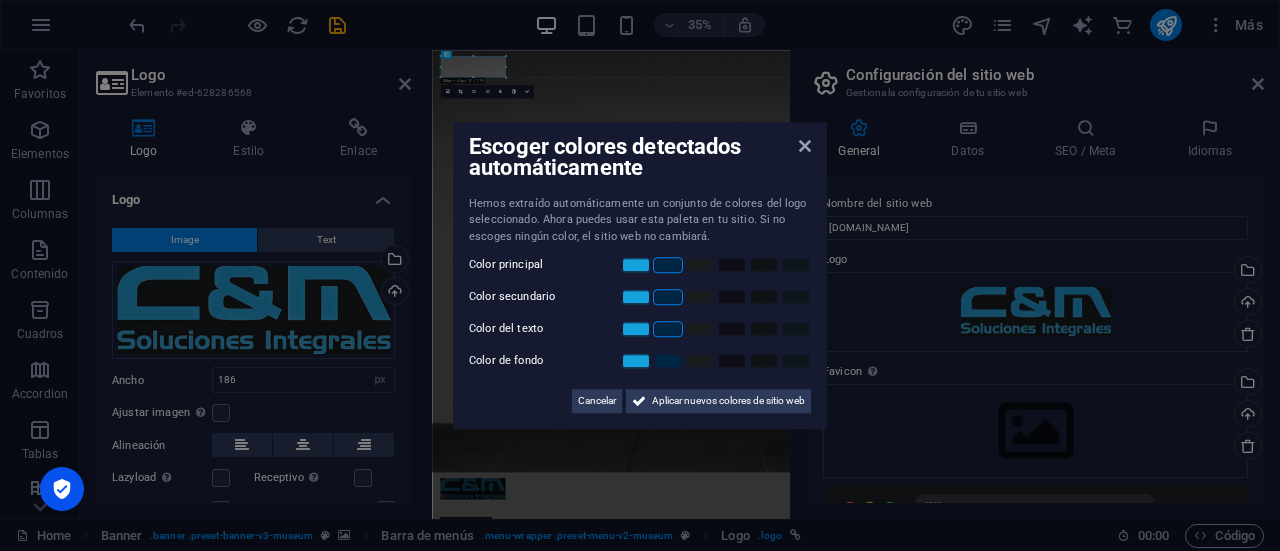 click at bounding box center [668, 329] 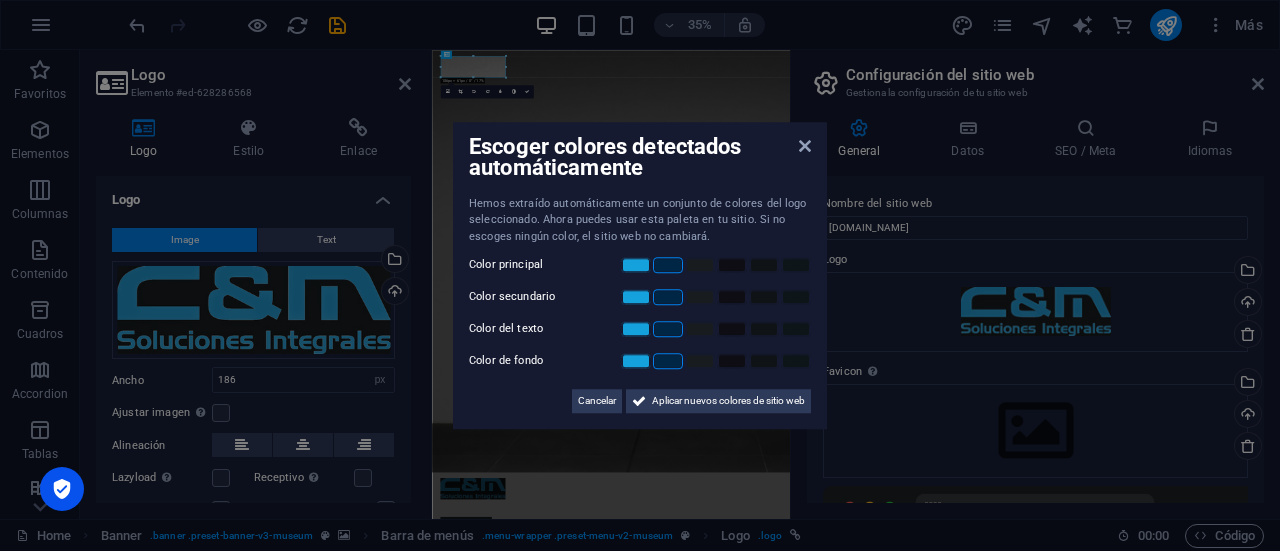 click at bounding box center (668, 361) 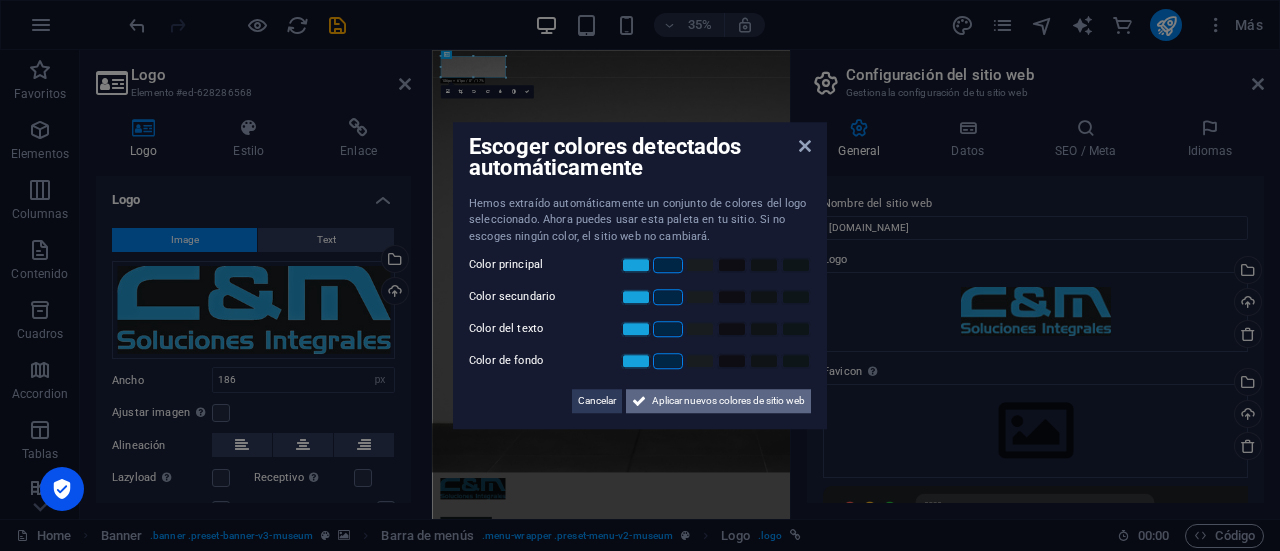 click on "Aplicar nuevos colores de sitio web" at bounding box center (728, 401) 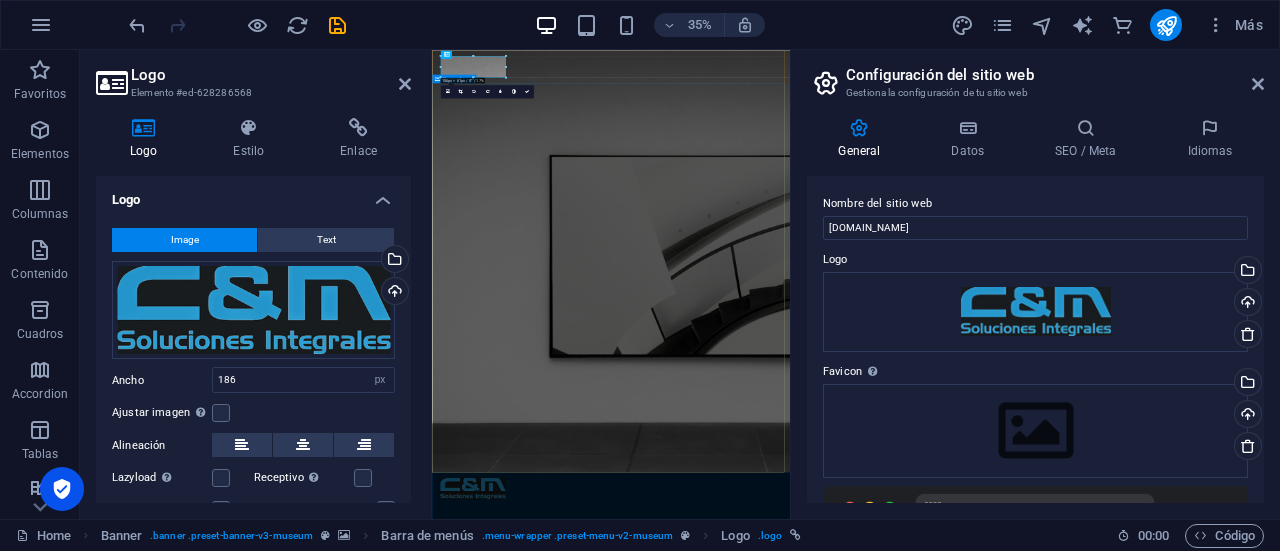 click on "The best art exhibitions Lorem ipsum dolor sit amet, consectetur adipiscing elit, sed do eiusmod tempor incididunt ut labore Lorem ipsum dolor sit amet, consectetur adipiscing elit, sed do eiusmod tempor incididunt ut labore Explore" at bounding box center [943, 1696] 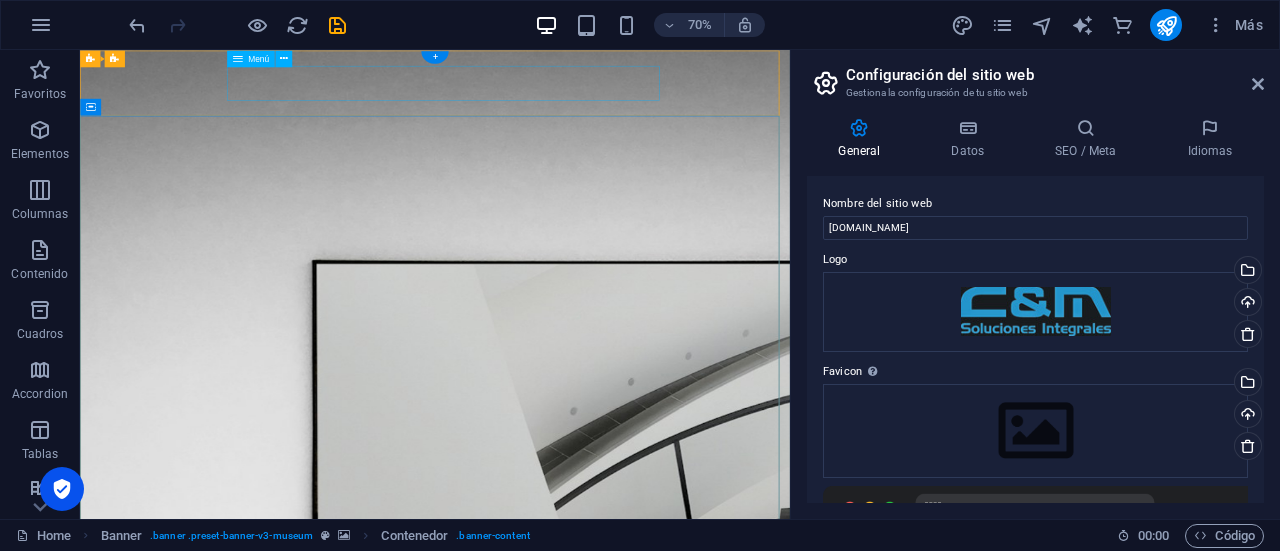 click on "About Us Exhibitions Events Contact" at bounding box center (587, 1359) 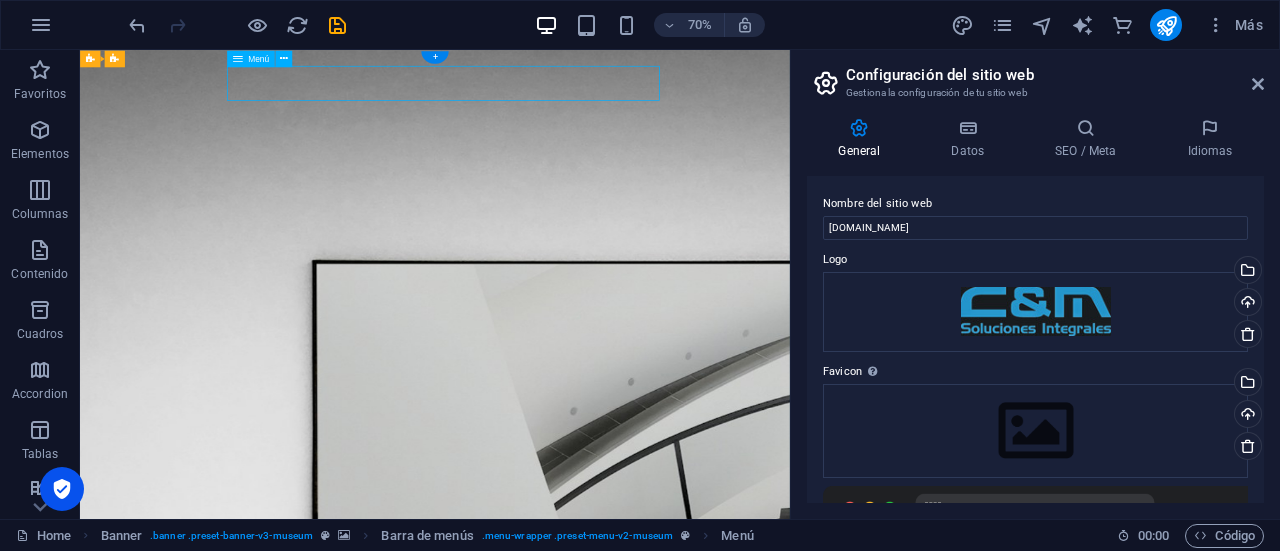 click on "About Us Exhibitions Events Contact" at bounding box center (587, 1359) 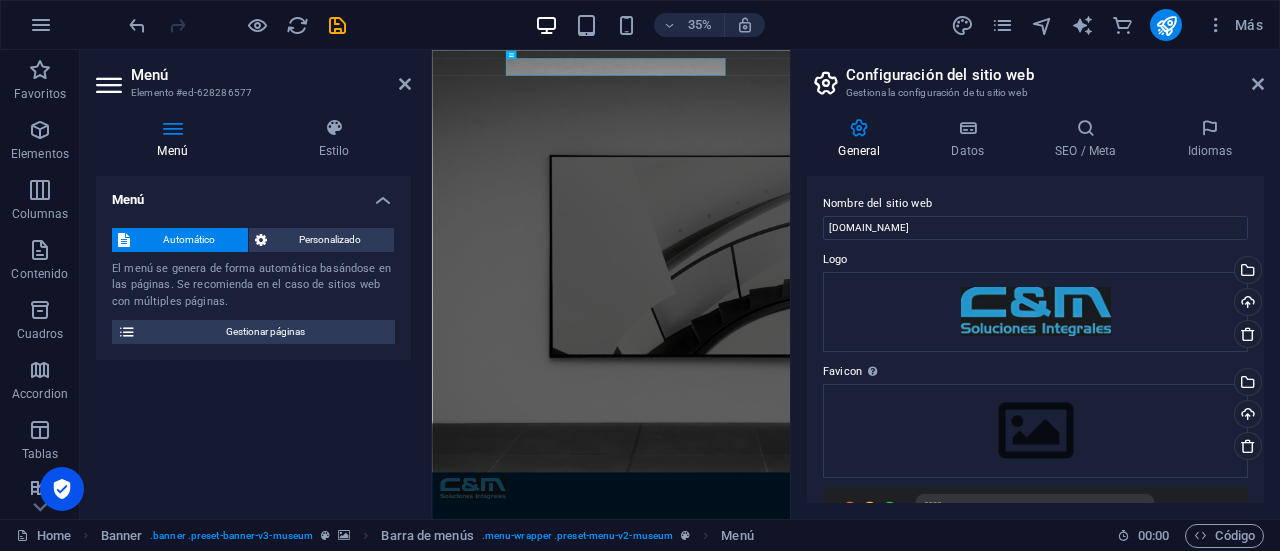 click on "Menú Elemento #ed-628286577 Menú Estilo Menú Automático Personalizado El menú se genera de forma automática basándose en las páginas. Se recomienda en el caso de sitios web con múltiples páginas. Gestionar páginas Elementos de menú 1 Ninguno Página Externo Elemento Teléfono Email Página Home About Us Exhibitions Events Contact Privacy Legal Notice Elemento
URL /about-us Teléfono Email Texto del enlace About Us Destino del enlace Nueva [PERSON_NAME] Misma [PERSON_NAME] Superposición Nombre Una descripción adicional del enlace no debería ser igual al texto del enlace. El título suele mostrarse como un texto de información cuando se mueve el ratón por encima del elemento. Déjalo en [PERSON_NAME] en caso [PERSON_NAME]. Relación Define la  relación de este enlace con el destino del enlace . Por ejemplo, el valor "nofollow" indica a los buscadores que no sigan al enlace. Puede dejarse vacío. alternativo autor marcador externo ayuda licencia siguiente nofollow noreferrer noopener ant 2 3" at bounding box center (256, 284) 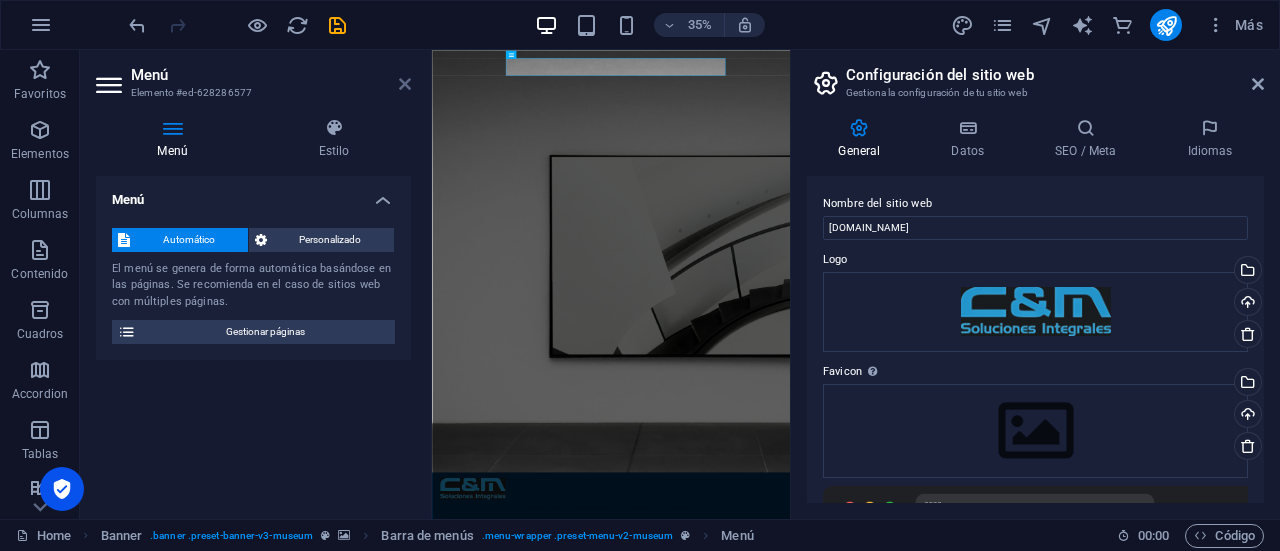 click at bounding box center [405, 84] 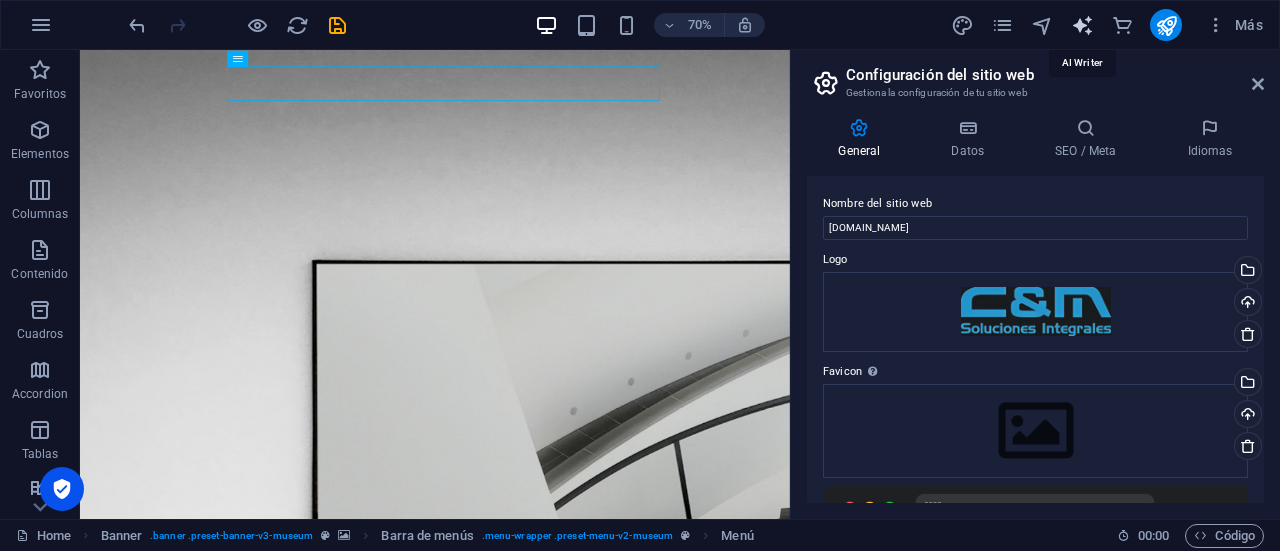 click at bounding box center (1082, 25) 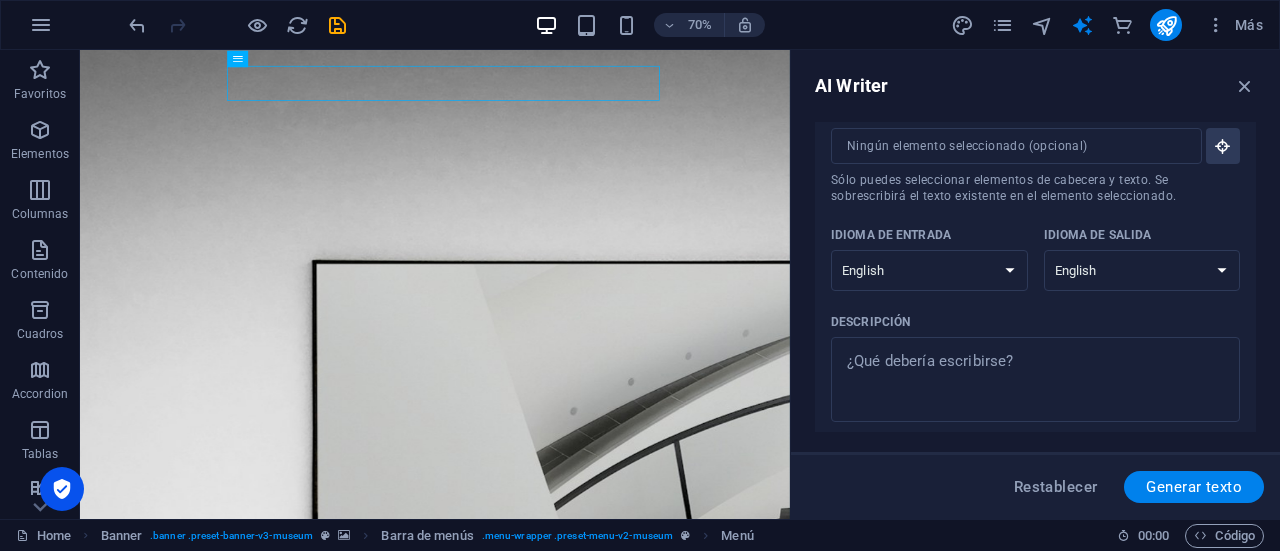 scroll, scrollTop: 100, scrollLeft: 0, axis: vertical 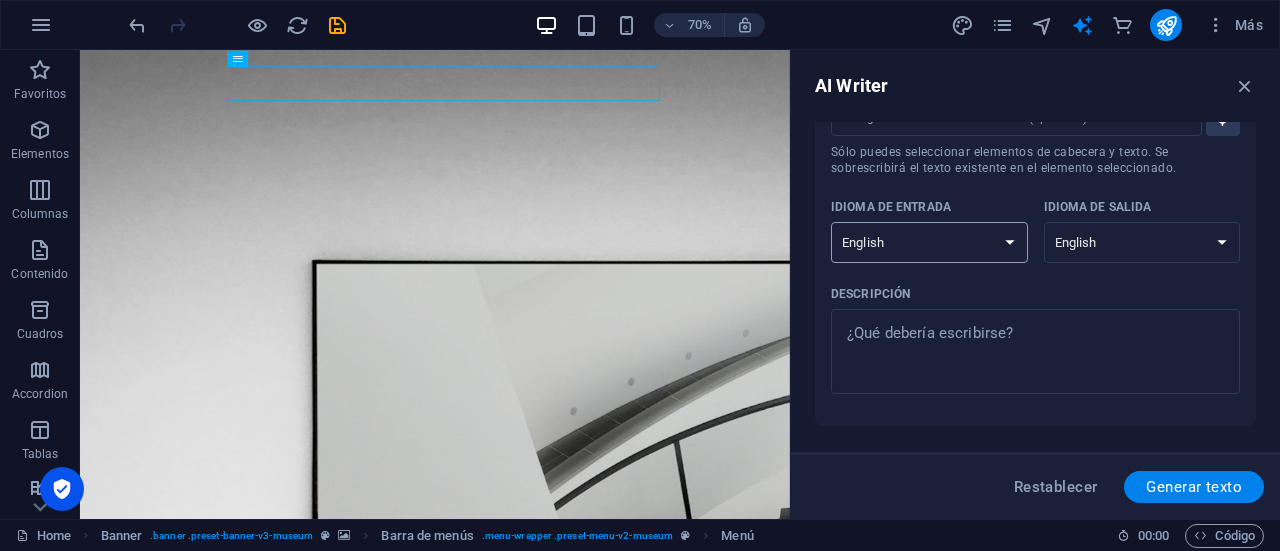 click on "Albanian Arabic Armenian Awadhi Azerbaijani Bashkir Basque Belarusian Bengali Bhojpuri Bosnian Brazilian Portuguese Bulgarian Cantonese (Yue) Catalan Chhattisgarhi Chinese Croatian Czech Danish Dogri Dutch English Estonian Faroese Finnish French Galician Georgian German Greek Gujarati Haryanvi Hindi Hungarian Indonesian Irish Italian Japanese Javanese Kannada Kashmiri Kazakh Konkani Korean Kyrgyz Latvian Lithuanian Macedonian Maithili Malay Maltese Mandarin Mandarin Chinese Marathi Marwari Min Nan Moldovan Mongolian Montenegrin Nepali Norwegian Oriya Pashto Persian (Farsi) Polish Portuguese Punjabi Rajasthani Romanian Russian Sanskrit Santali Serbian Sindhi Sinhala Slovak Slovene Slovenian Spanish Ukrainian Urdu Uzbek Vietnamese Welsh Wu" at bounding box center [929, 242] 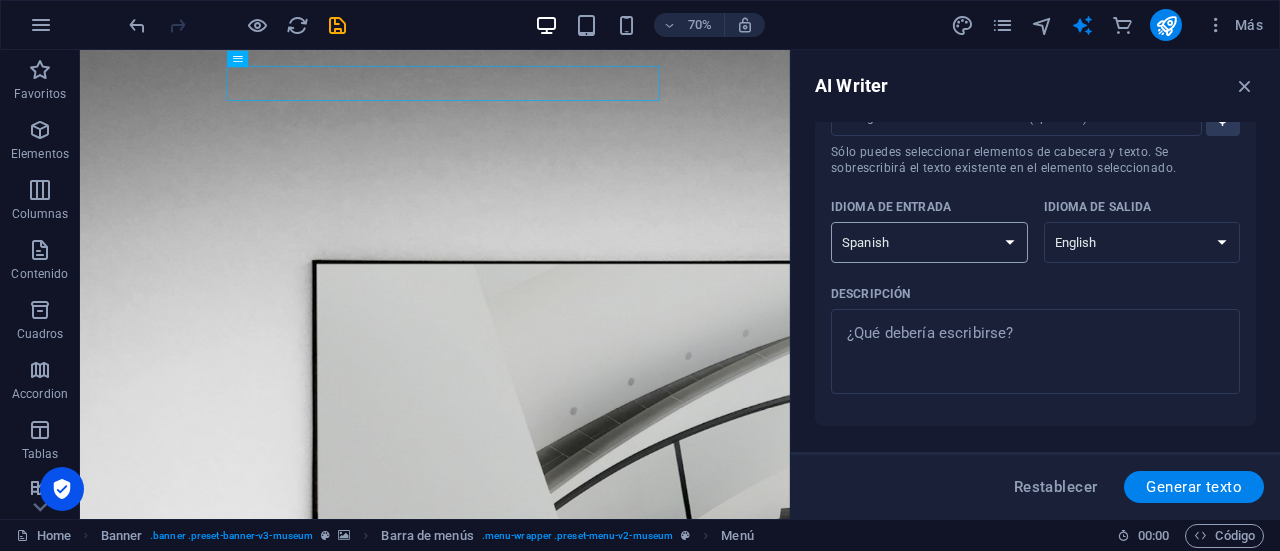 click on "Albanian Arabic Armenian Awadhi Azerbaijani Bashkir Basque Belarusian Bengali Bhojpuri Bosnian Brazilian Portuguese Bulgarian Cantonese (Yue) Catalan Chhattisgarhi Chinese Croatian Czech Danish Dogri Dutch English Estonian Faroese Finnish French Galician Georgian German Greek Gujarati Haryanvi Hindi Hungarian Indonesian Irish Italian Japanese Javanese Kannada Kashmiri Kazakh Konkani Korean Kyrgyz Latvian Lithuanian Macedonian Maithili Malay Maltese Mandarin Mandarin Chinese Marathi Marwari Min Nan Moldovan Mongolian Montenegrin Nepali Norwegian Oriya Pashto Persian (Farsi) Polish Portuguese Punjabi Rajasthani Romanian Russian Sanskrit Santali Serbian Sindhi Sinhala Slovak Slovene Slovenian Spanish Ukrainian Urdu Uzbek Vietnamese Welsh Wu" at bounding box center [929, 242] 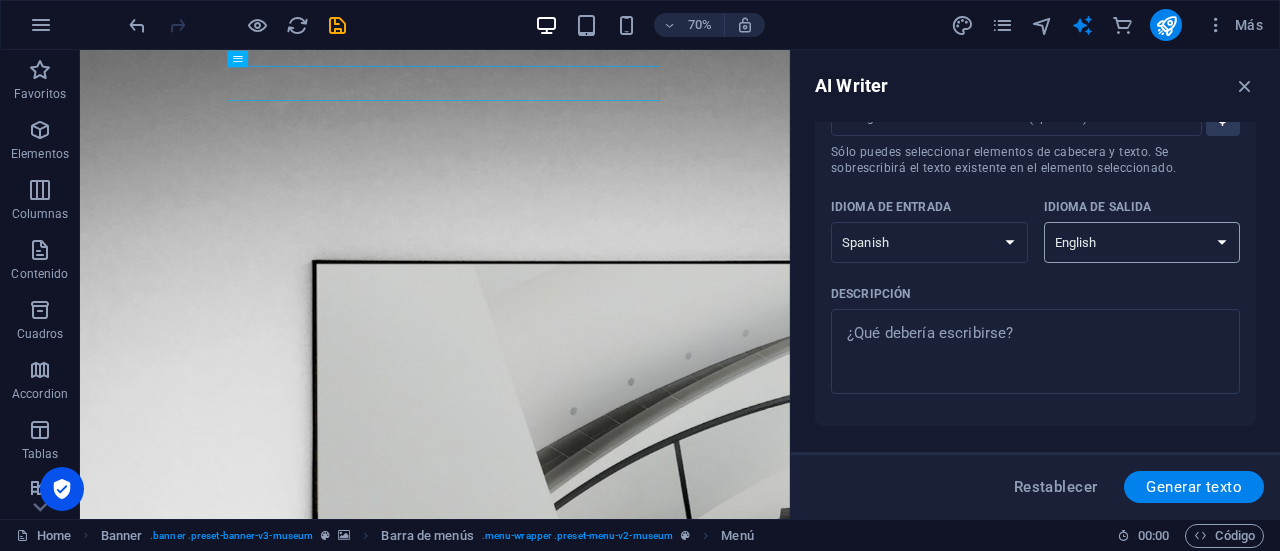 click on "Albanian Arabic Armenian Awadhi Azerbaijani Bashkir Basque Belarusian Bengali Bhojpuri Bosnian Brazilian Portuguese Bulgarian Cantonese (Yue) Catalan Chhattisgarhi Chinese Croatian Czech Danish Dogri Dutch English Estonian Faroese Finnish French Galician Georgian German Greek Gujarati Haryanvi Hindi Hungarian Indonesian Irish Italian Japanese Javanese Kannada Kashmiri Kazakh Konkani Korean Kyrgyz Latvian Lithuanian Macedonian Maithili Malay Maltese Mandarin Mandarin Chinese Marathi Marwari Min Nan Moldovan Mongolian Montenegrin Nepali Norwegian Oriya Pashto Persian (Farsi) Polish Portuguese Punjabi Rajasthani Romanian Russian Sanskrit Santali Serbian Sindhi Sinhala Slovak Slovene Slovenian Spanish Ukrainian Urdu Uzbek Vietnamese Welsh Wu" at bounding box center (1142, 242) 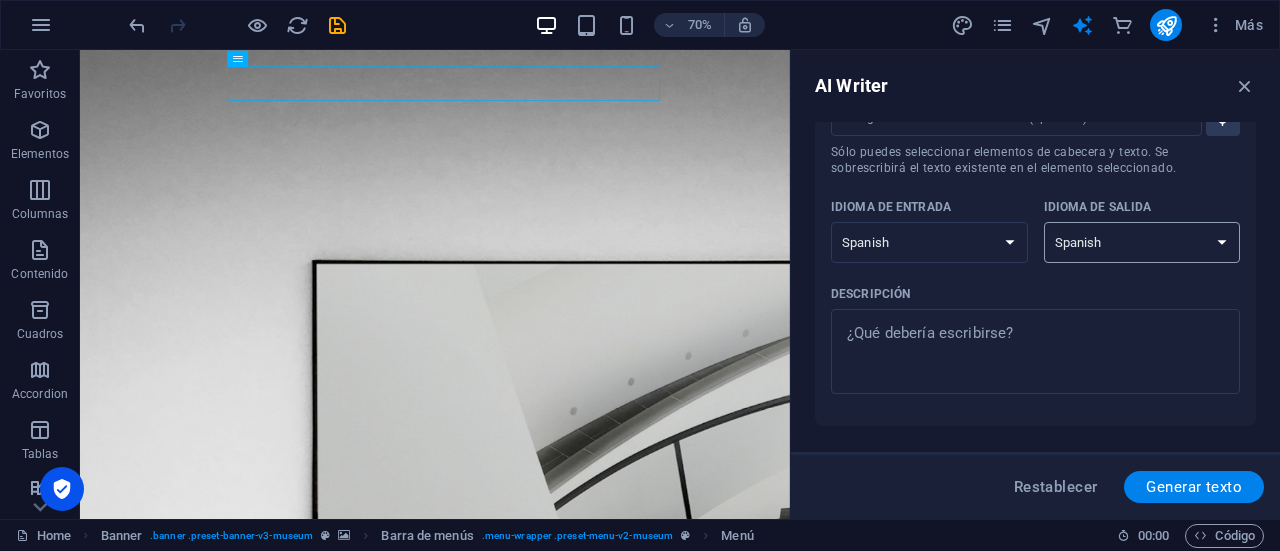 click on "Albanian Arabic Armenian Awadhi Azerbaijani Bashkir Basque Belarusian Bengali Bhojpuri Bosnian Brazilian Portuguese Bulgarian Cantonese (Yue) Catalan Chhattisgarhi Chinese Croatian Czech Danish Dogri Dutch English Estonian Faroese Finnish French Galician Georgian German Greek Gujarati Haryanvi Hindi Hungarian Indonesian Irish Italian Japanese Javanese Kannada Kashmiri Kazakh Konkani Korean Kyrgyz Latvian Lithuanian Macedonian Maithili Malay Maltese Mandarin Mandarin Chinese Marathi Marwari Min Nan Moldovan Mongolian Montenegrin Nepali Norwegian Oriya Pashto Persian (Farsi) Polish Portuguese Punjabi Rajasthani Romanian Russian Sanskrit Santali Serbian Sindhi Sinhala Slovak Slovene Slovenian Spanish Ukrainian Urdu Uzbek Vietnamese Welsh Wu" at bounding box center (1142, 242) 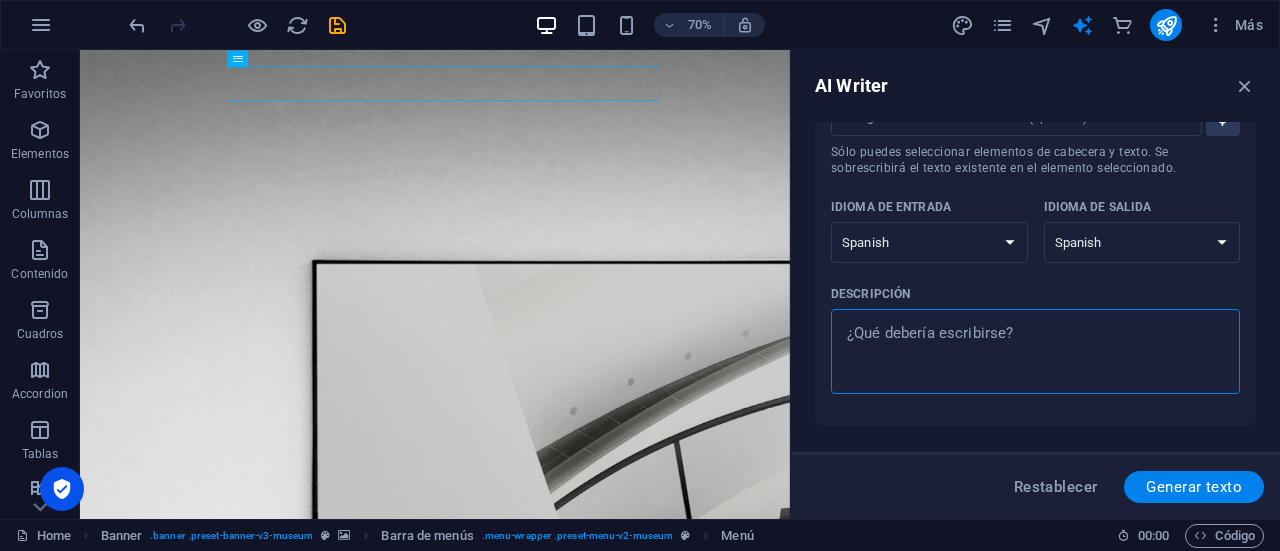 click on "Descripción x ​" at bounding box center (1035, 351) 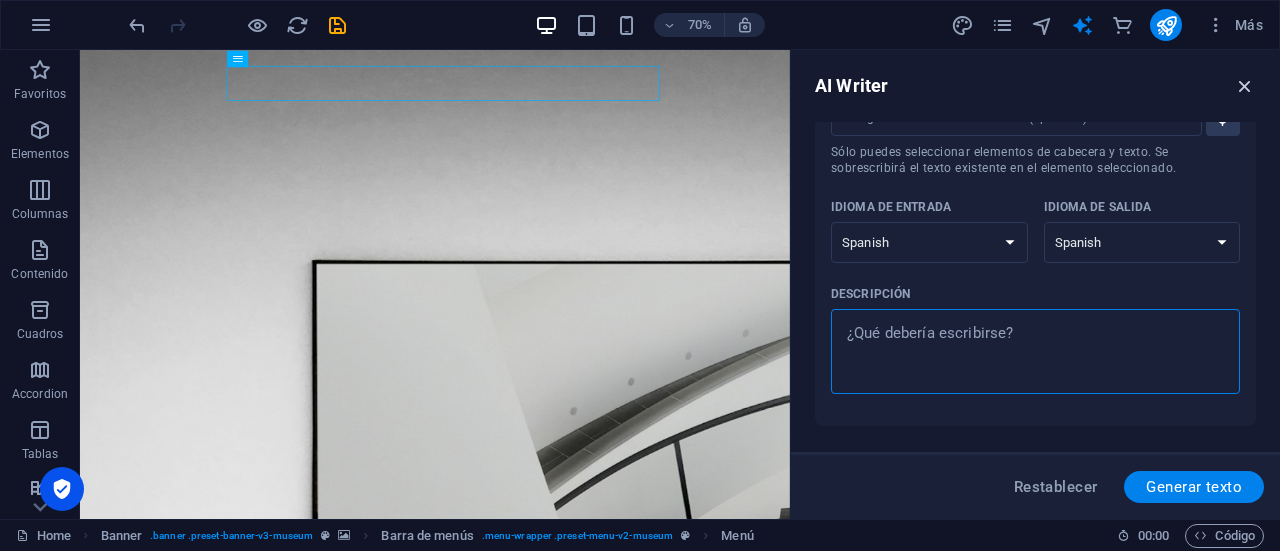 type on "x" 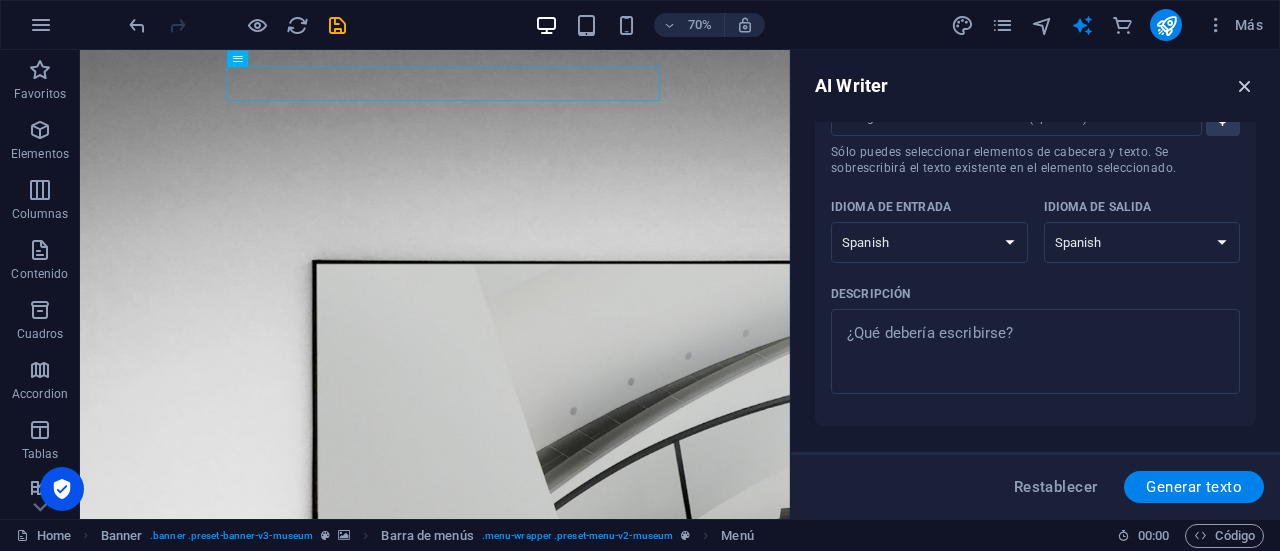 click at bounding box center (1245, 86) 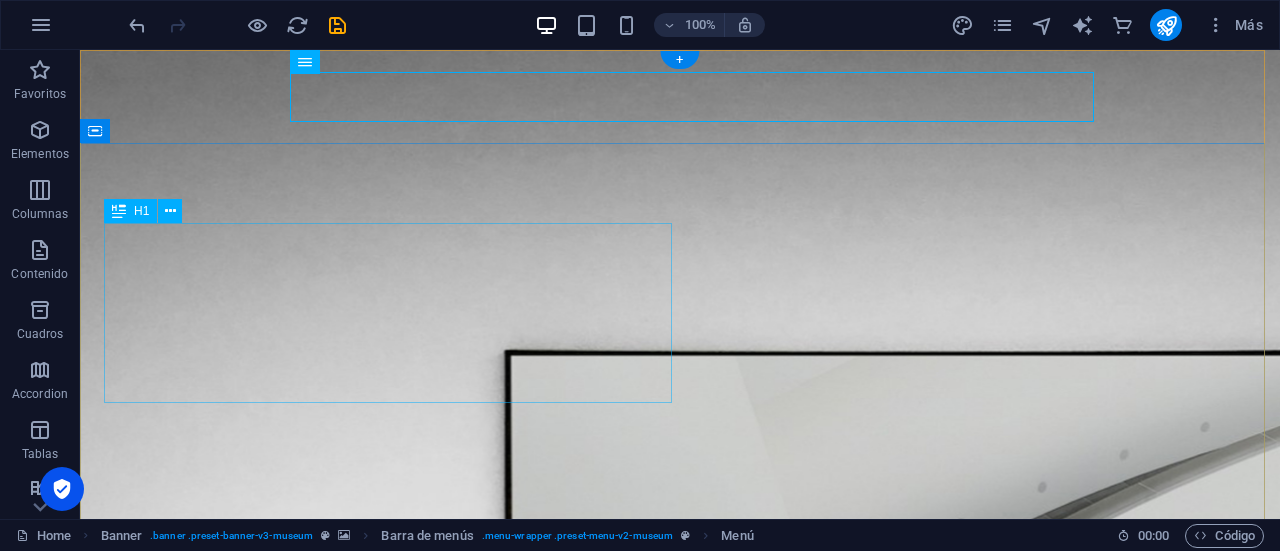 click on "The best art exhibitions" at bounding box center (680, 1571) 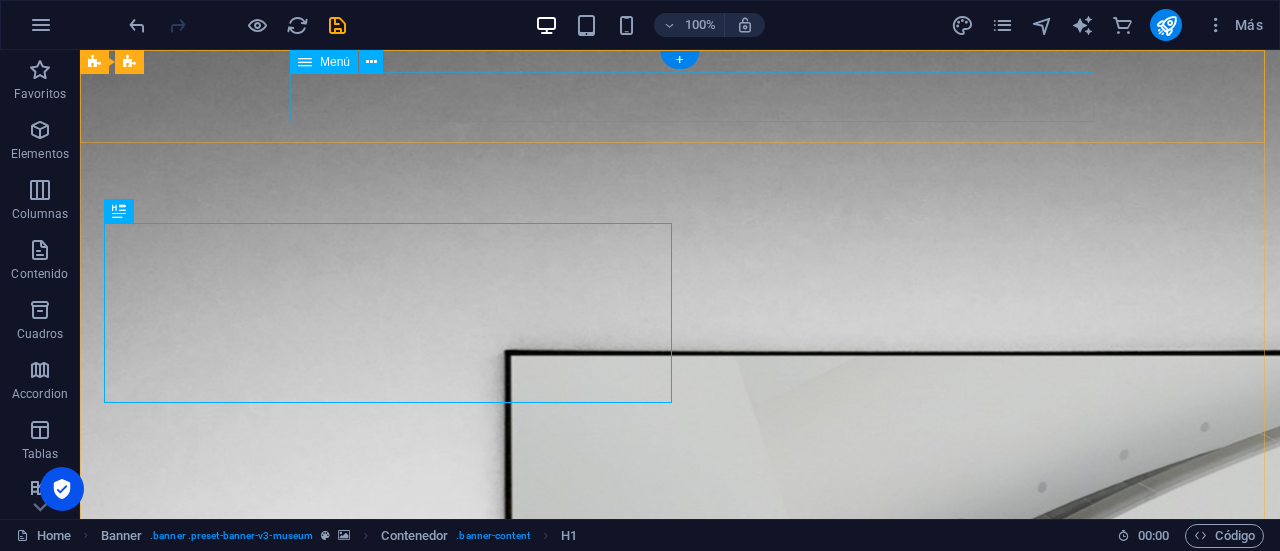 click on "About Us Exhibitions Events Contact" at bounding box center [680, 1359] 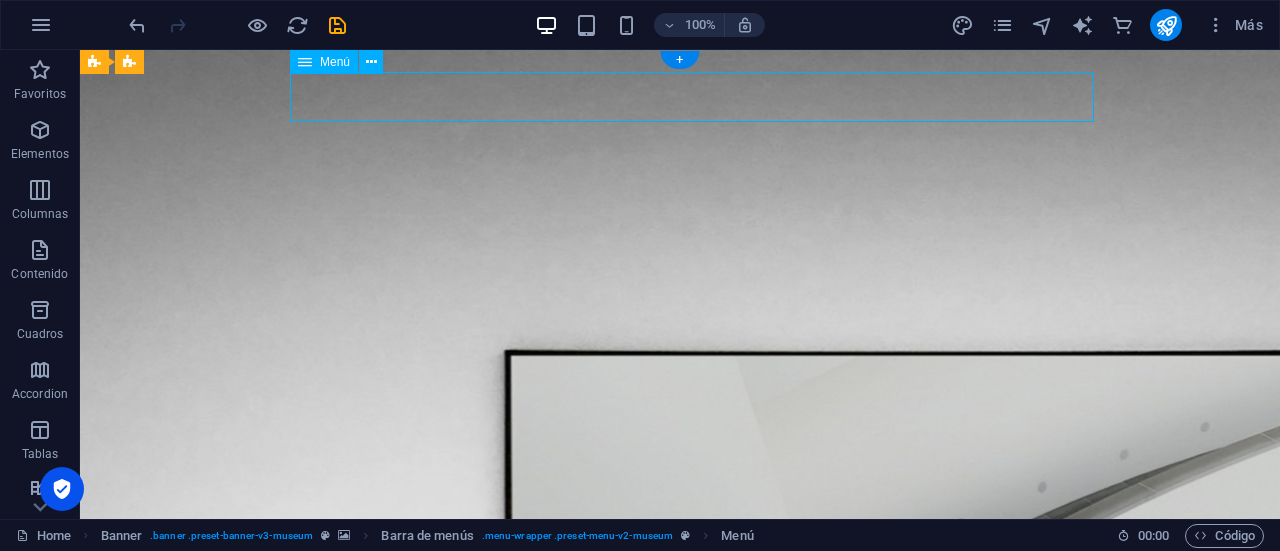 click on "About Us Exhibitions Events Contact" at bounding box center [680, 1359] 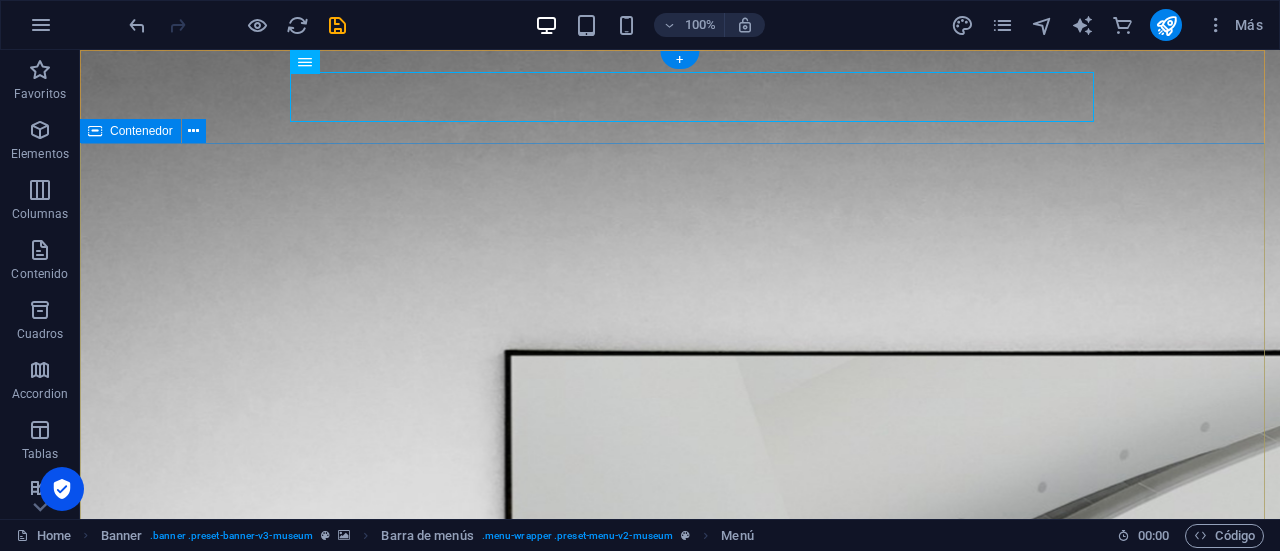 click on "The best art exhibitions Lorem ipsum dolor sit amet, consectetur adipiscing elit, sed do eiusmod tempor incididunt ut labore Lorem ipsum dolor sit amet, consectetur adipiscing elit, sed do eiusmod tempor incididunt ut labore Explore" at bounding box center [680, 1651] 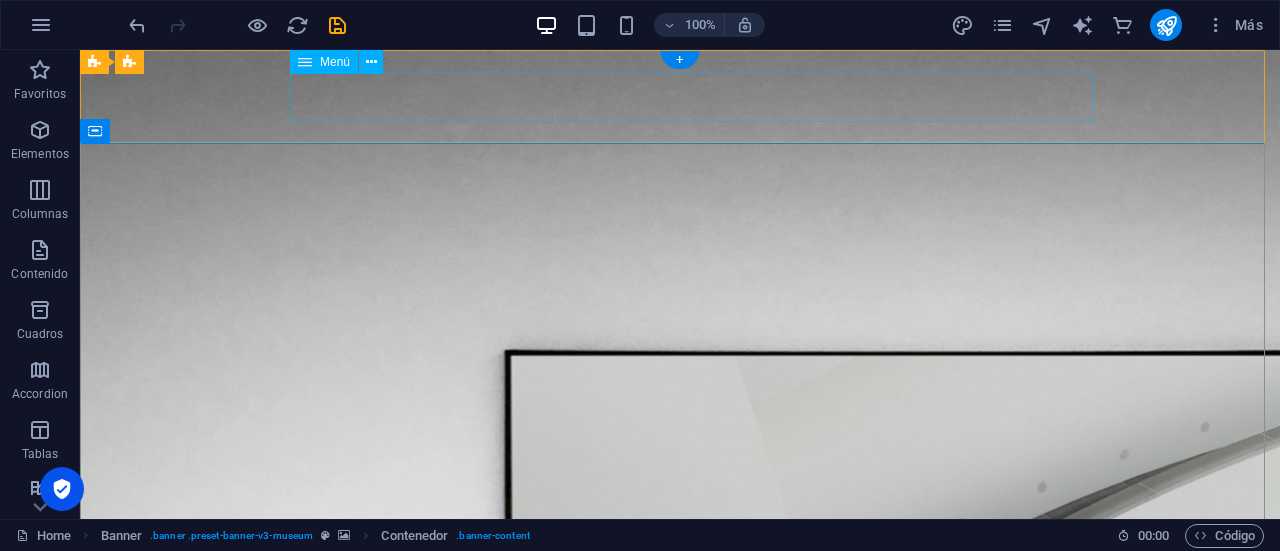 click on "About Us Exhibitions Events Contact" at bounding box center (680, 1359) 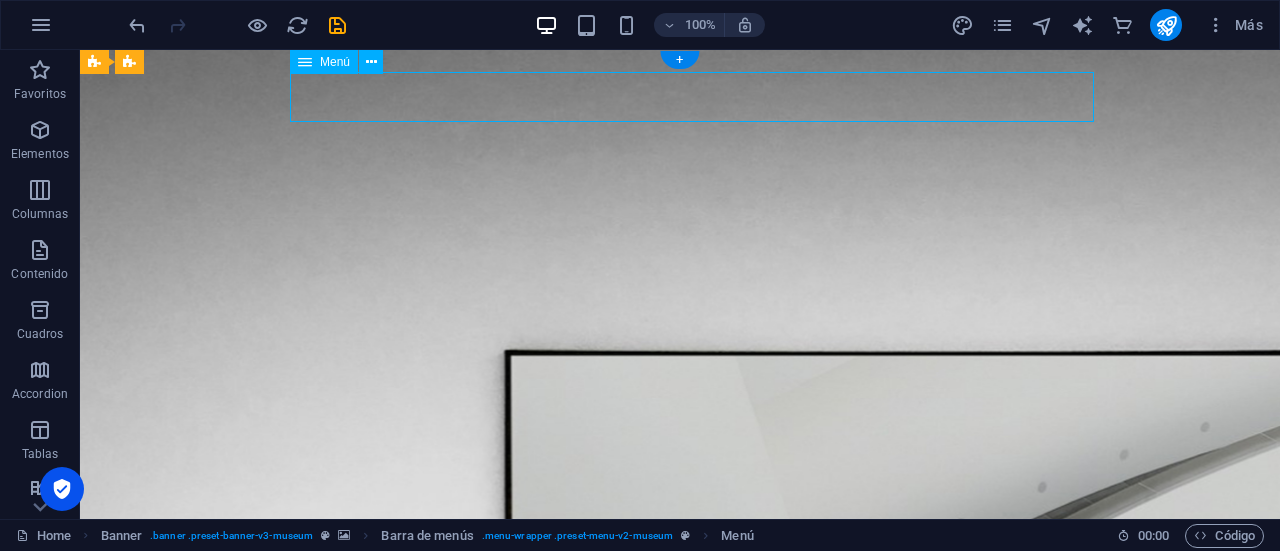 click on "About Us Exhibitions Events Contact" at bounding box center (680, 1359) 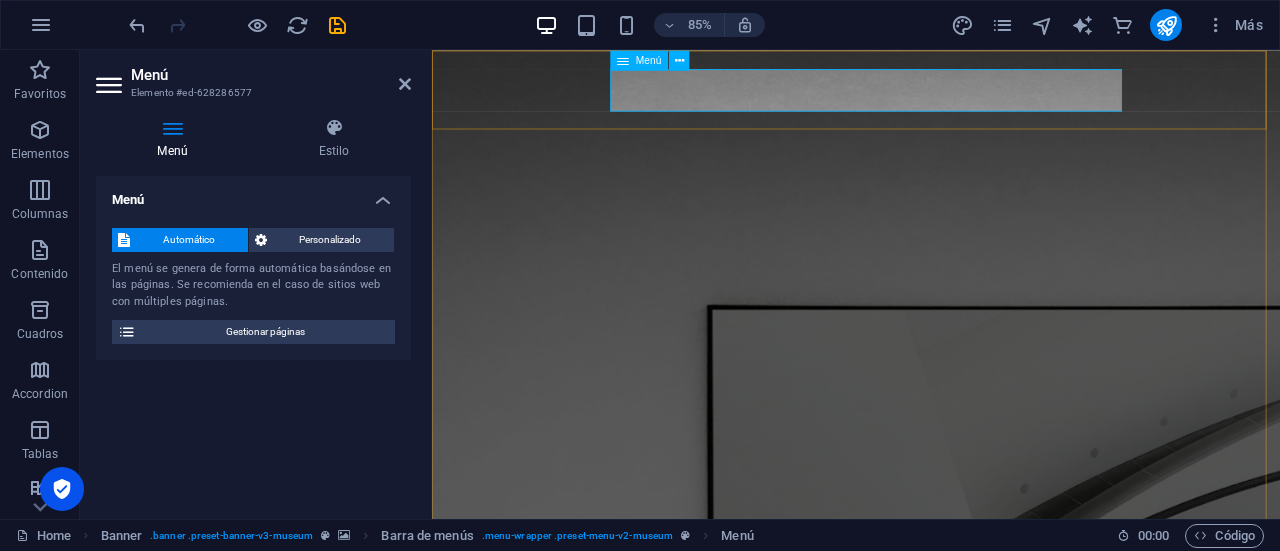 click on "About Us Exhibitions Events Contact" at bounding box center [931, 1359] 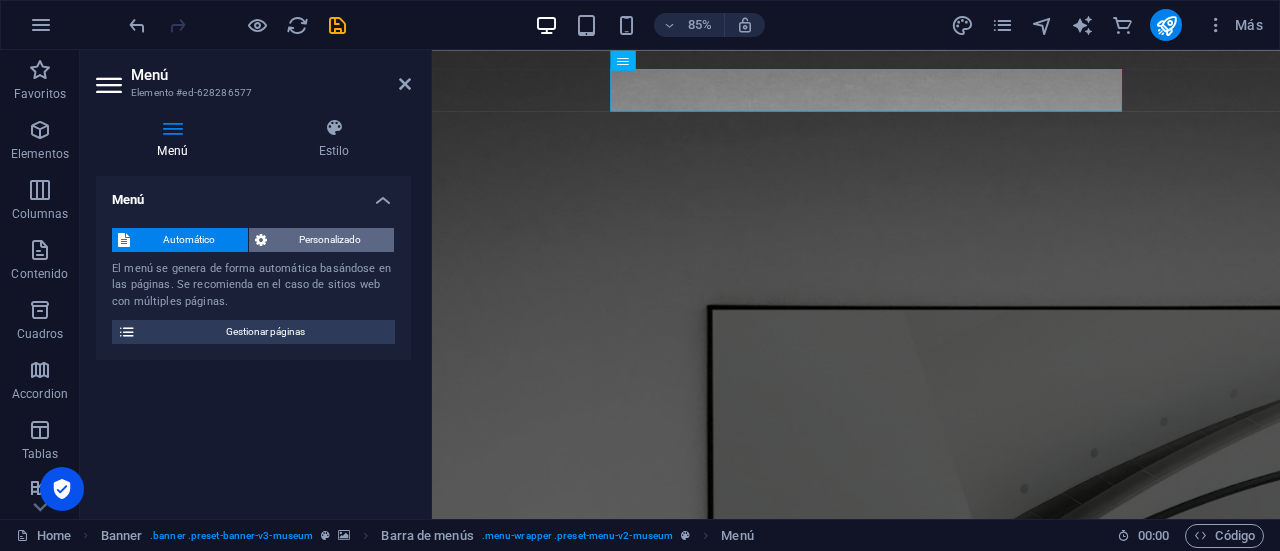 click on "Personalizado" at bounding box center (331, 240) 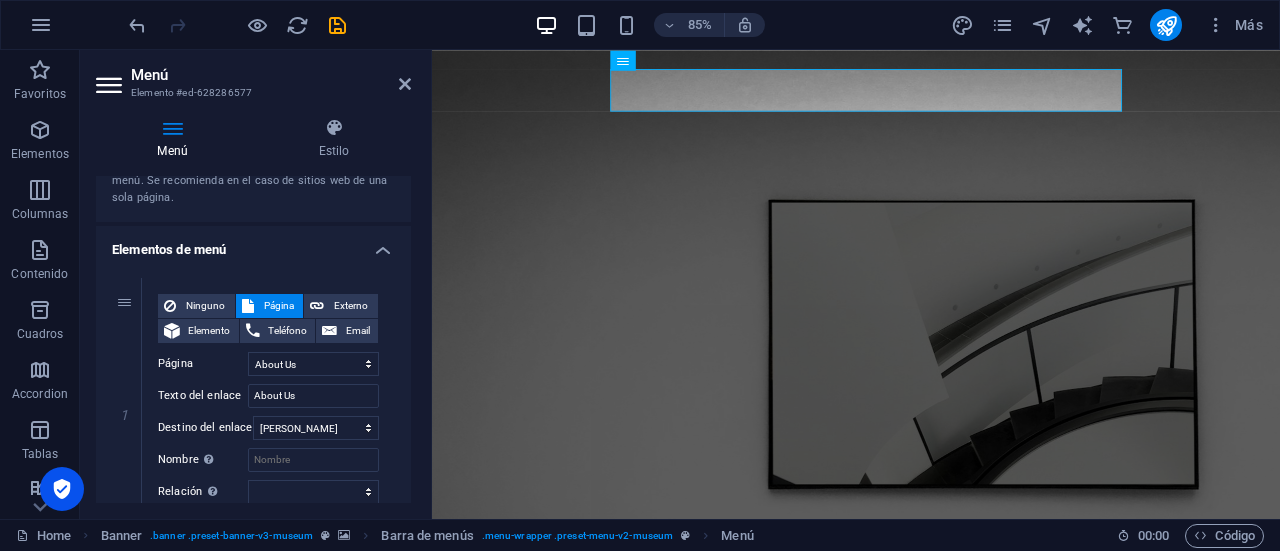 scroll, scrollTop: 200, scrollLeft: 0, axis: vertical 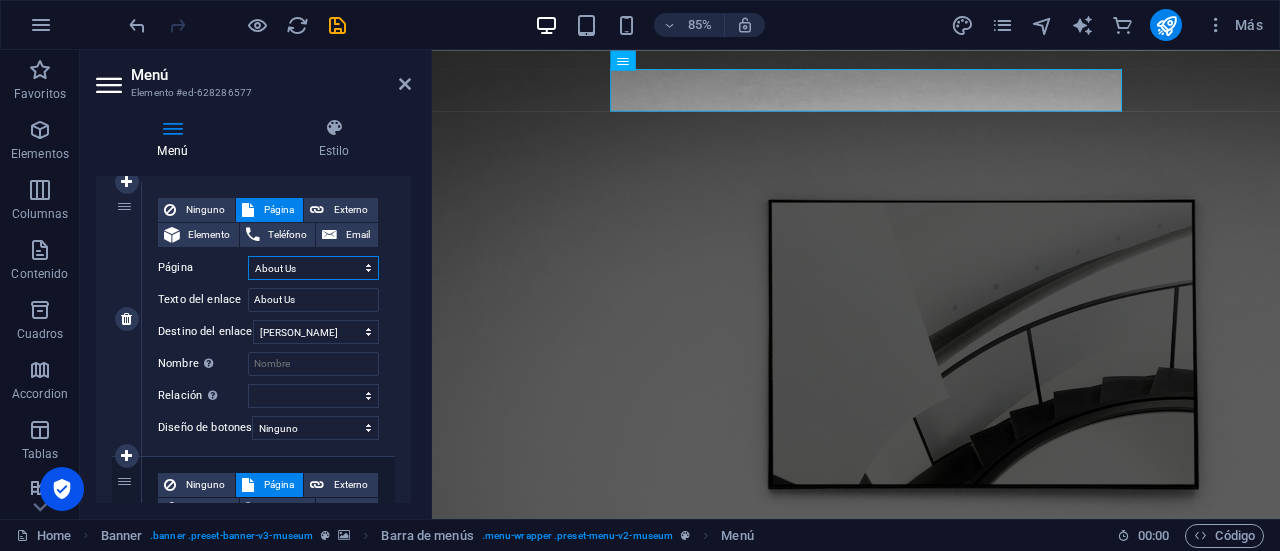 click on "Home About Us Exhibitions Events Contact Privacy Legal Notice" at bounding box center [313, 268] 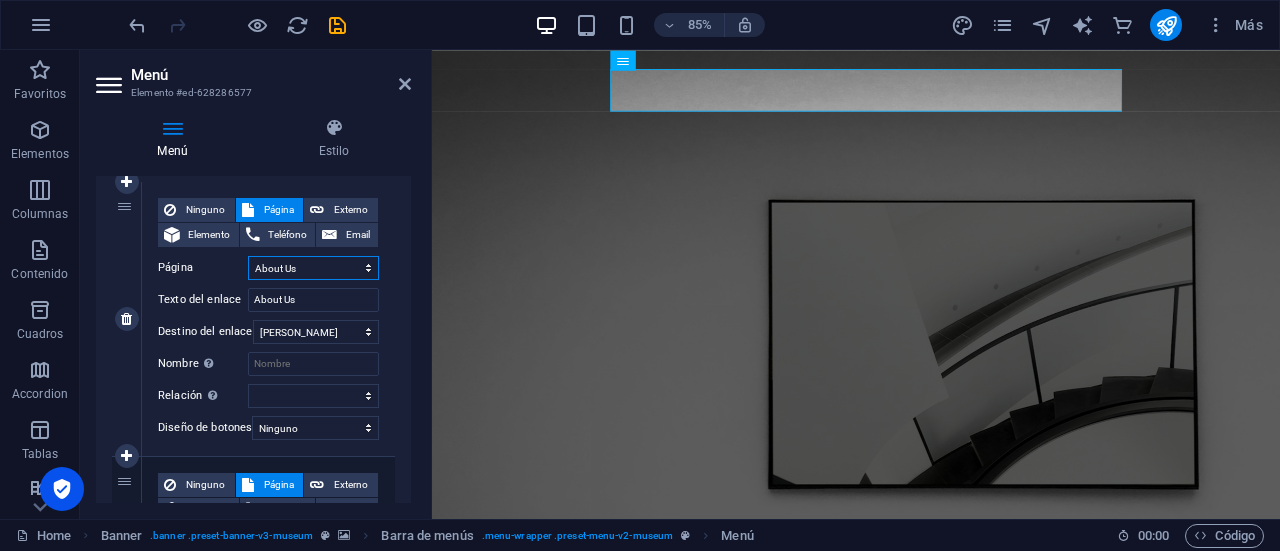 select on "0" 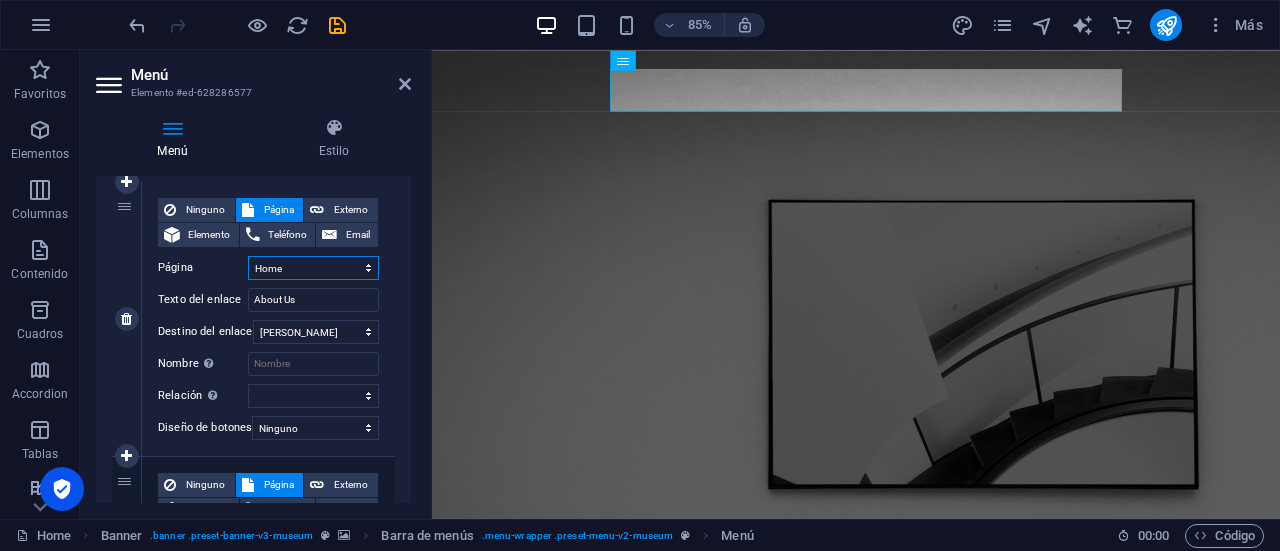 click on "Home About Us Exhibitions Events Contact Privacy Legal Notice" at bounding box center [313, 268] 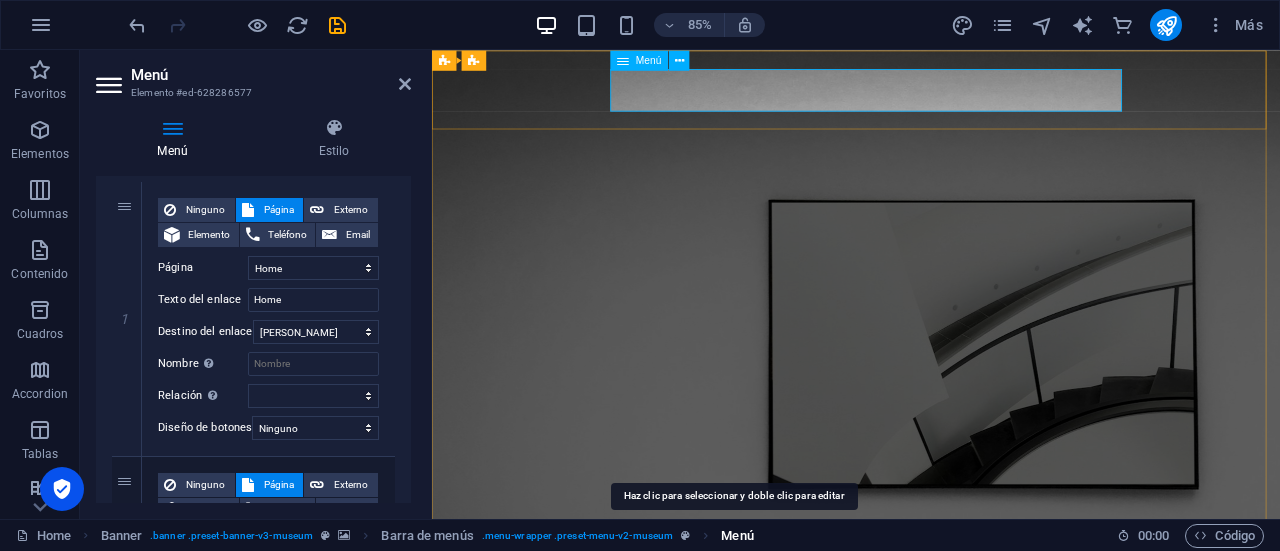 click on "Menú" at bounding box center [737, 536] 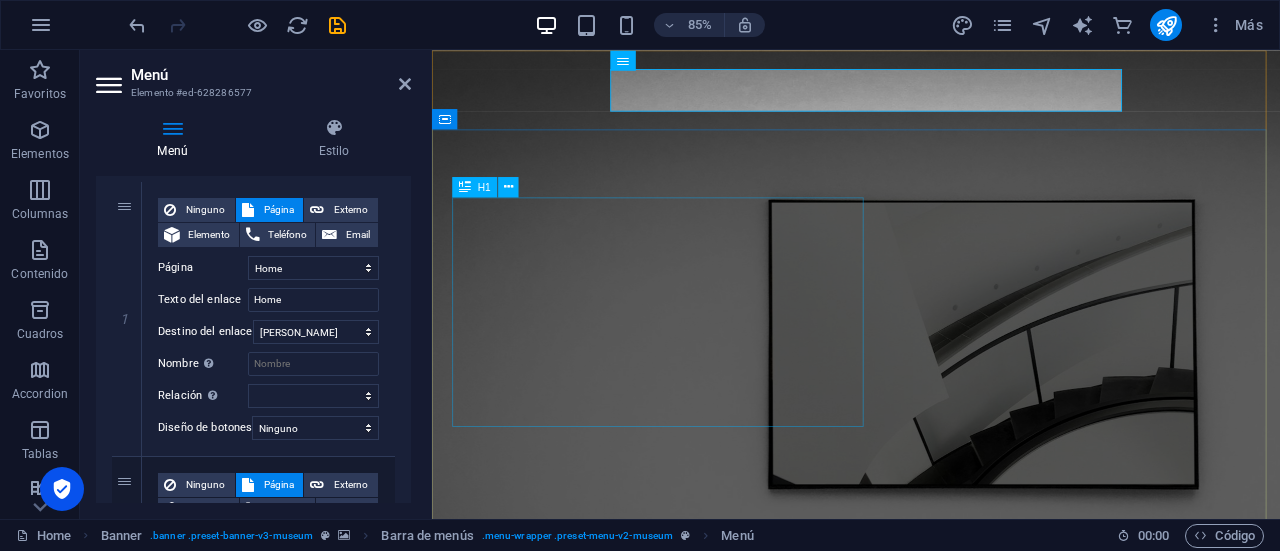 click on "The best art exhibitions" at bounding box center [931, 1118] 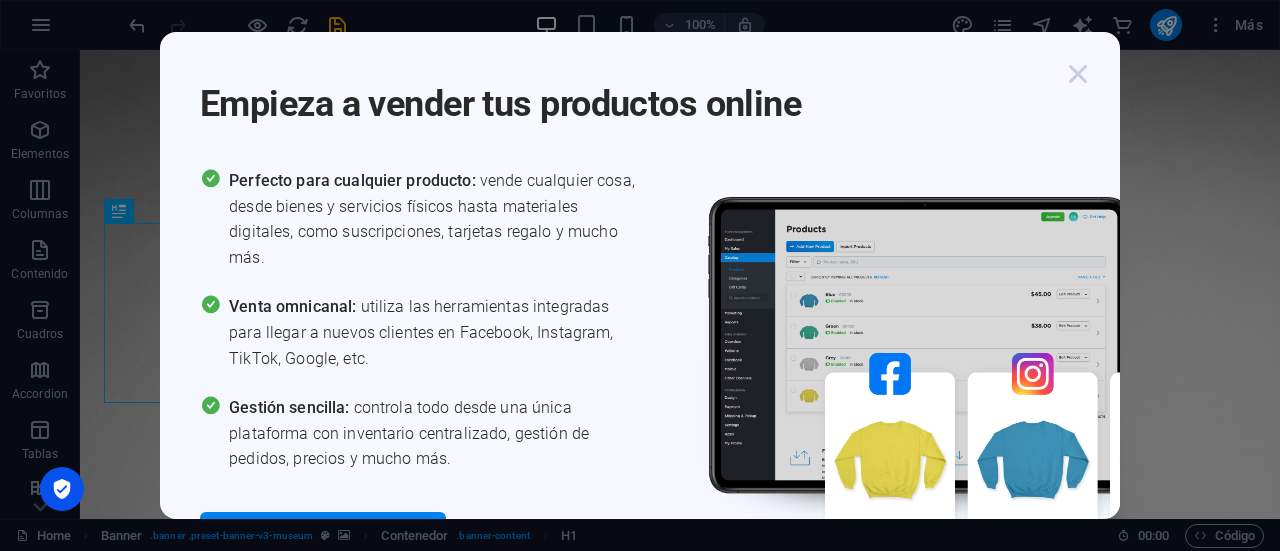 click at bounding box center [1078, 74] 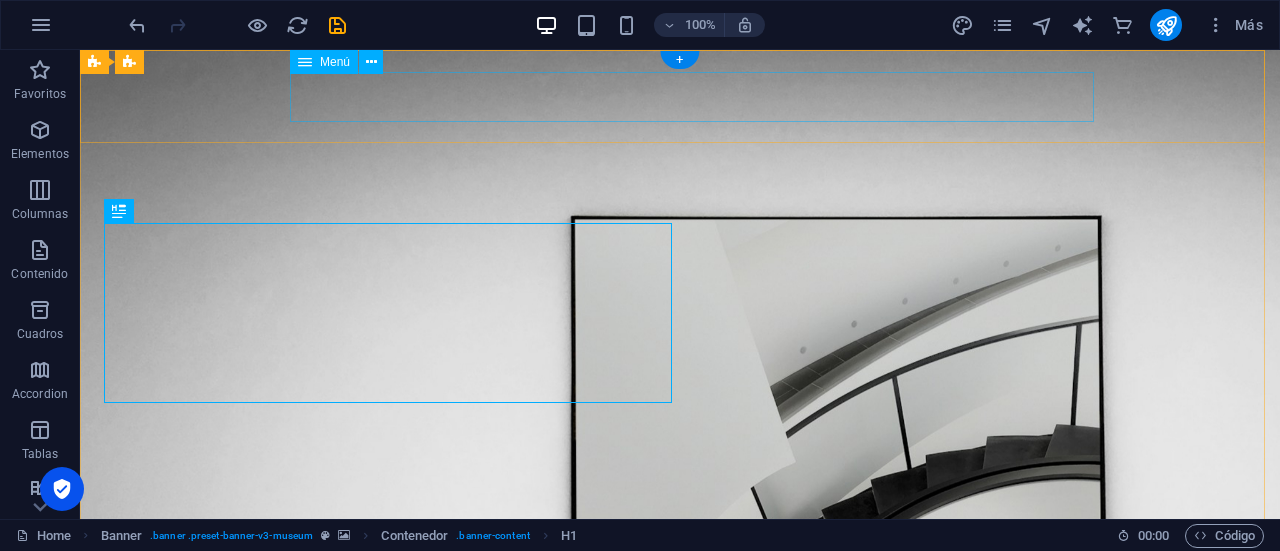 click on "Home Exhibitions Events Contact" at bounding box center (680, 861) 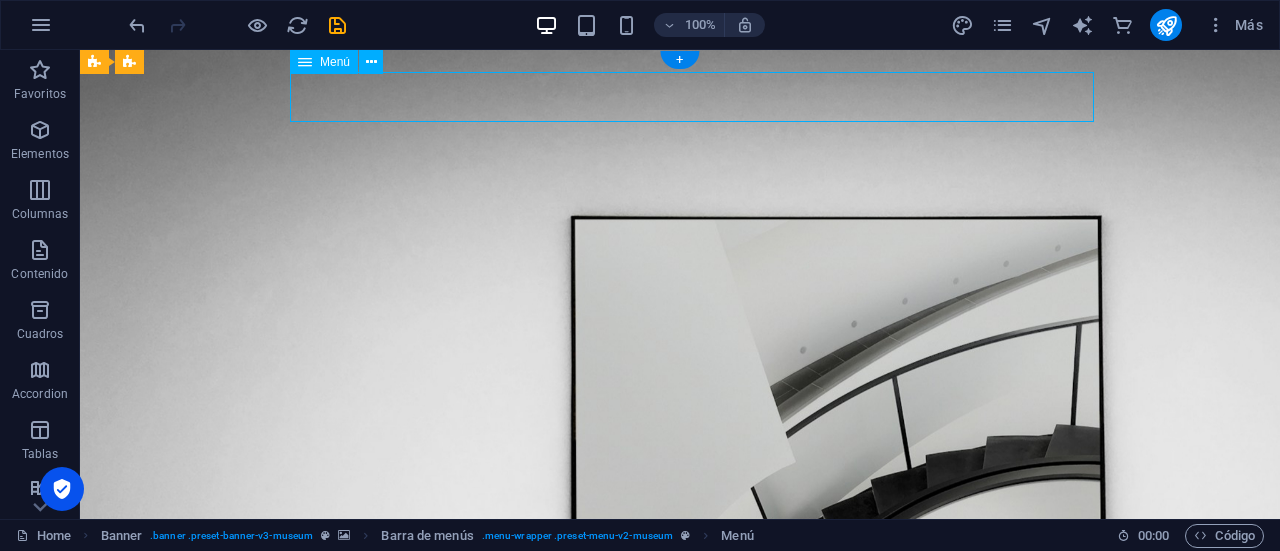 click on "Home Exhibitions Events Contact" at bounding box center (680, 861) 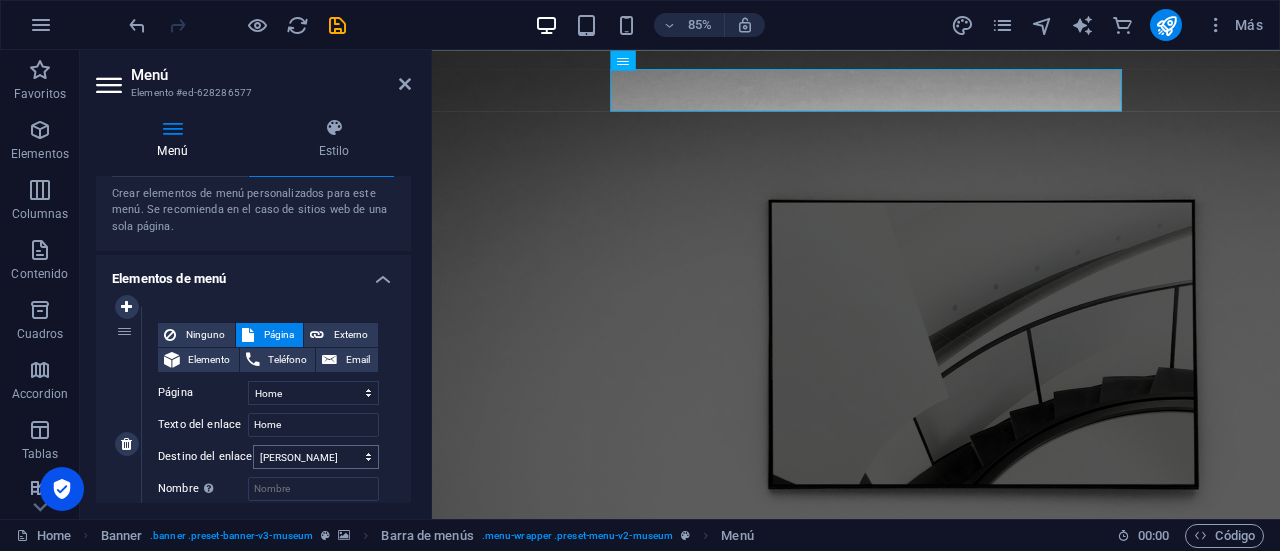 scroll, scrollTop: 100, scrollLeft: 0, axis: vertical 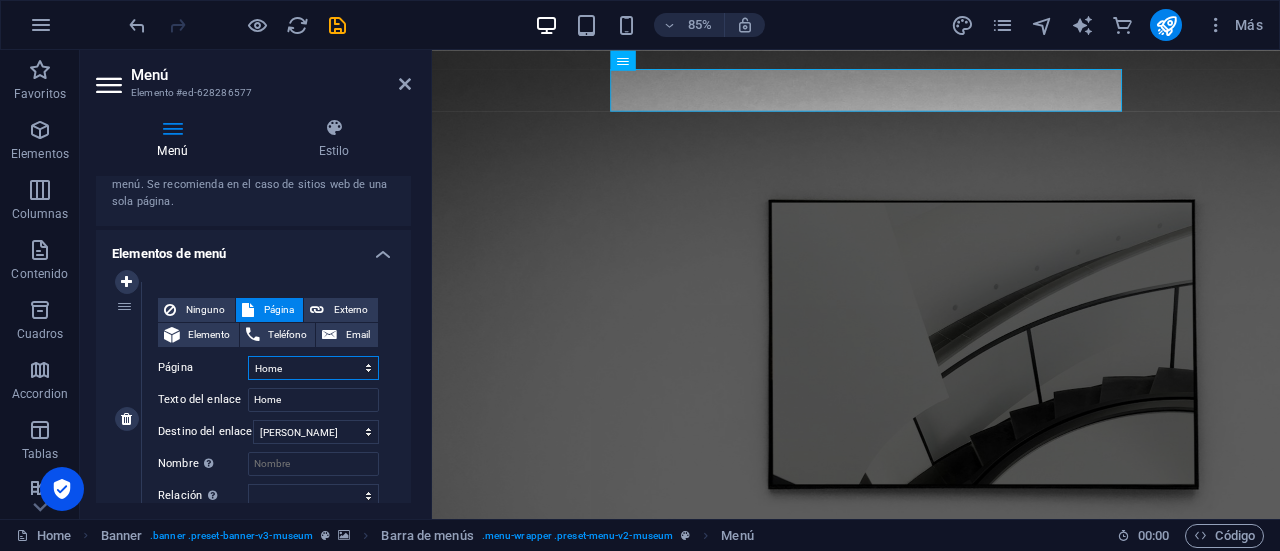 click on "Home About Us Exhibitions Events Contact Privacy Legal Notice" at bounding box center [313, 368] 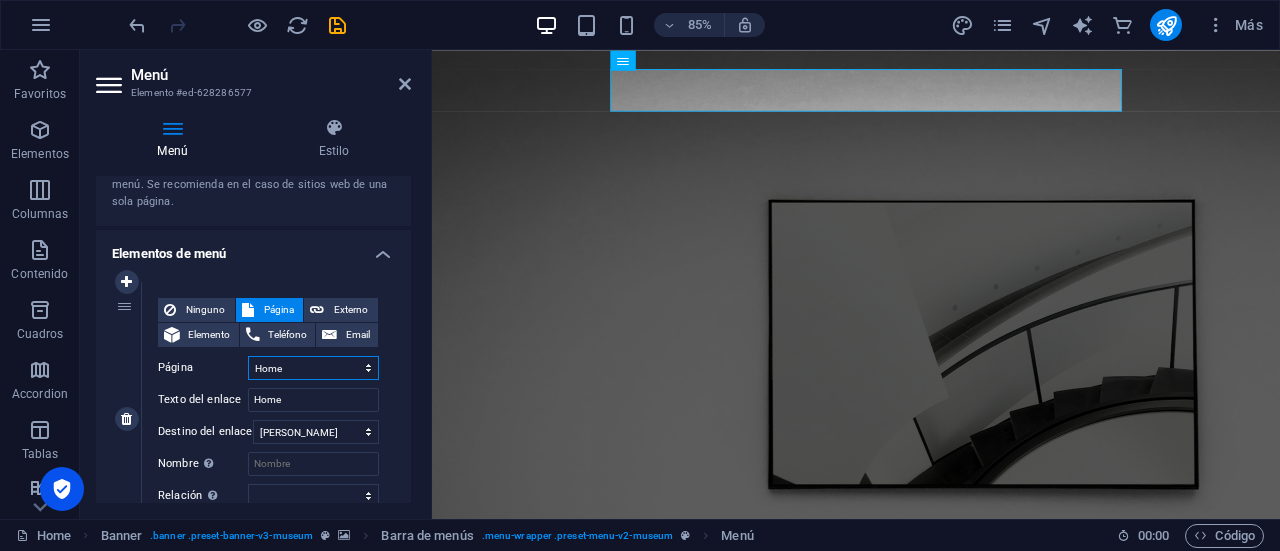 select on "3" 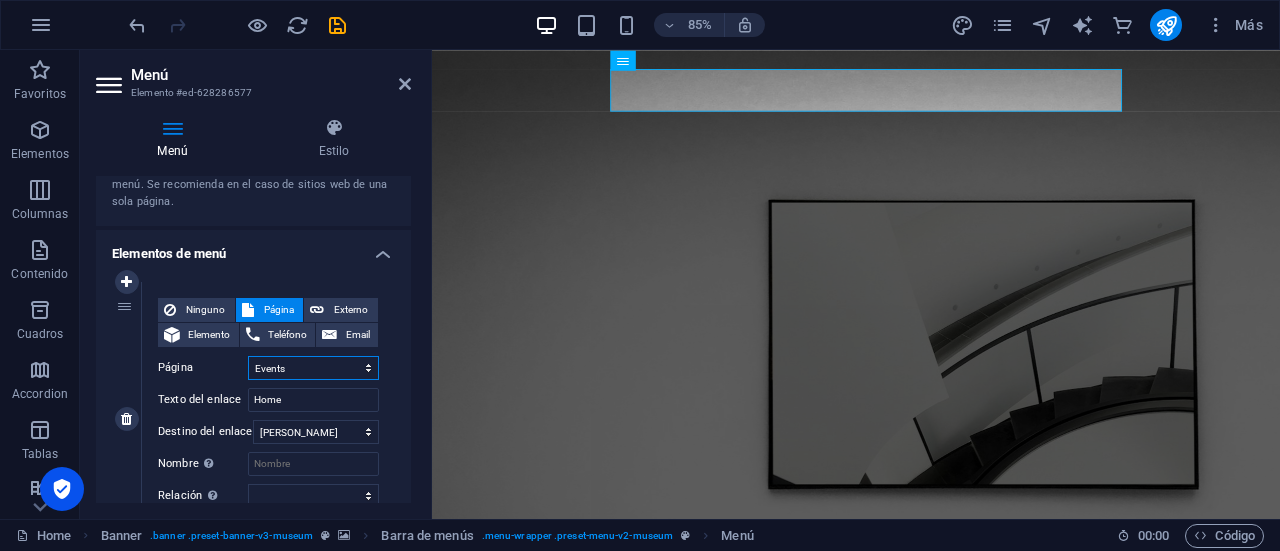 click on "Home About Us Exhibitions Events Contact Privacy Legal Notice" at bounding box center (313, 368) 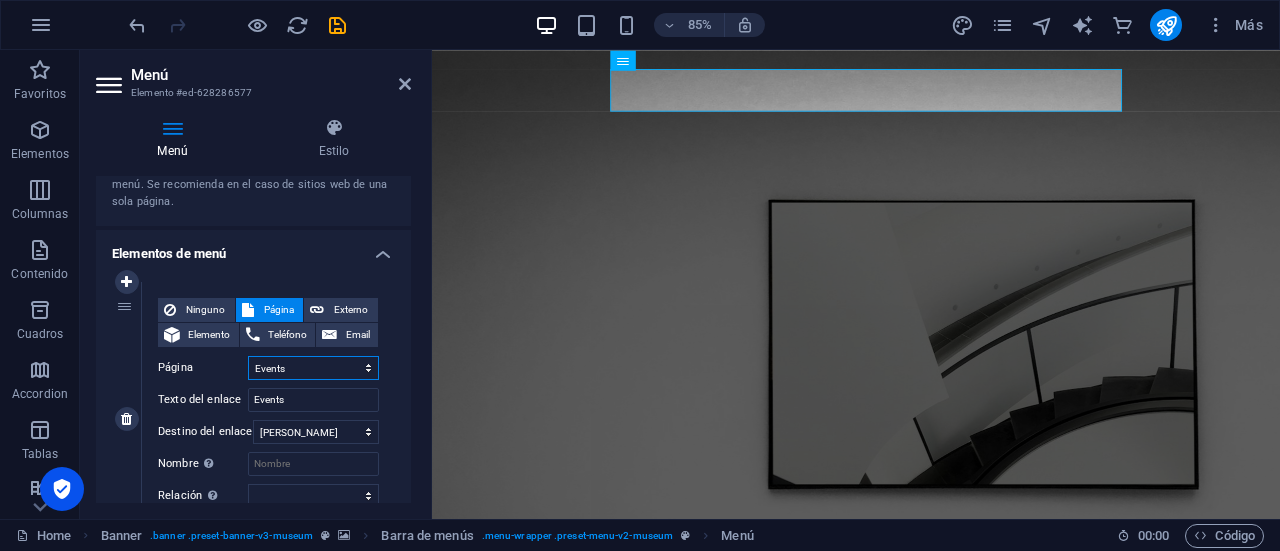 click on "Home About Us Exhibitions Events Contact Privacy Legal Notice" at bounding box center [313, 368] 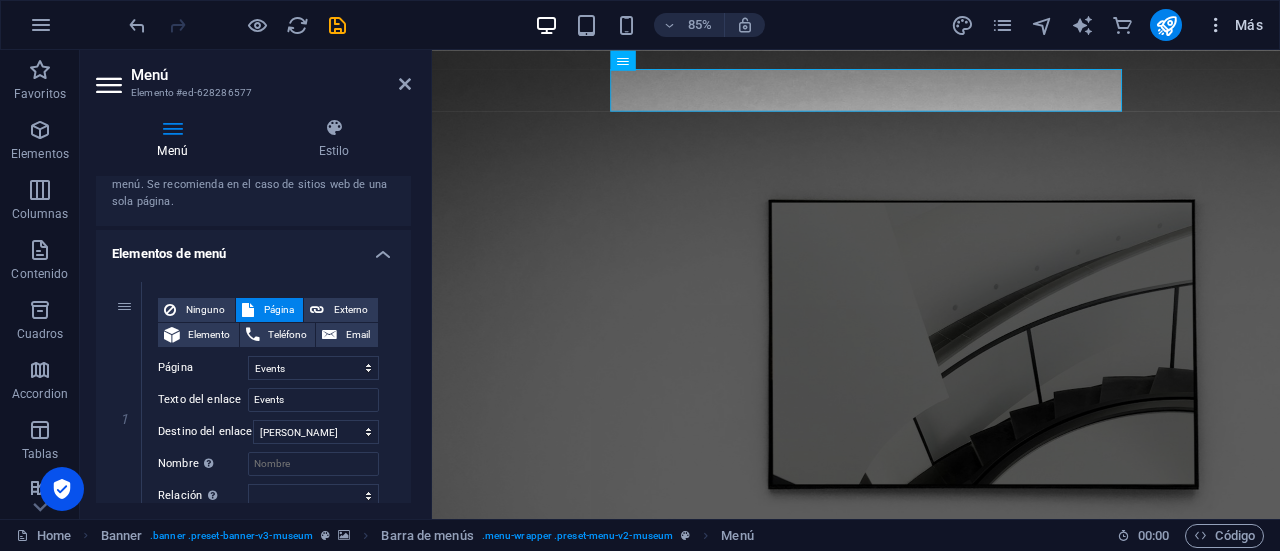 click on "Más" at bounding box center (1234, 25) 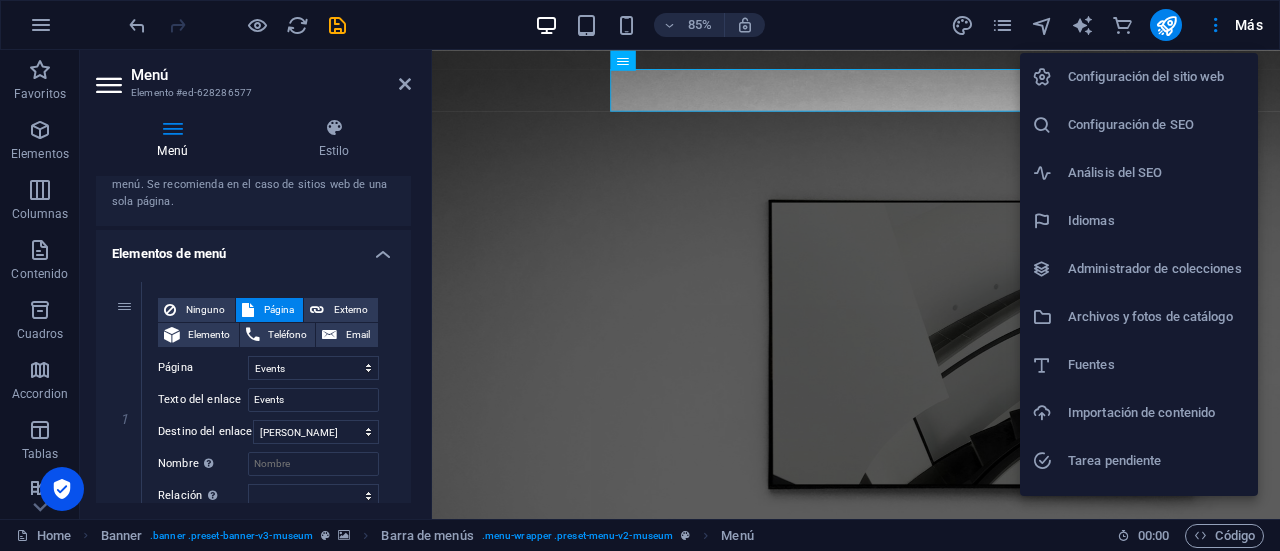 click on "Configuración del sitio web" at bounding box center [1157, 77] 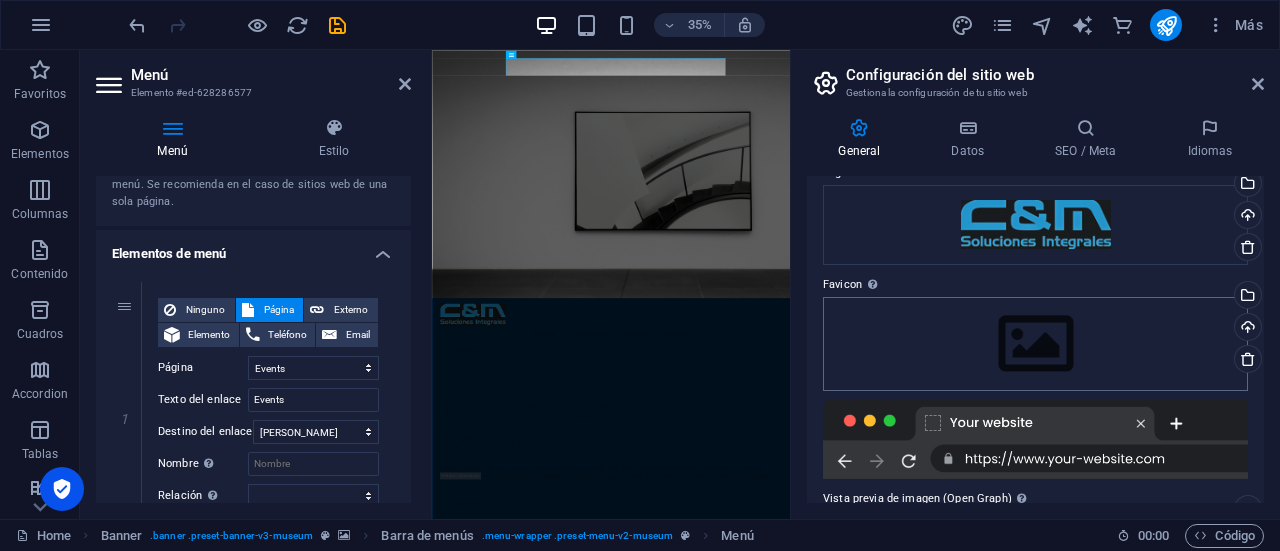 scroll, scrollTop: 200, scrollLeft: 0, axis: vertical 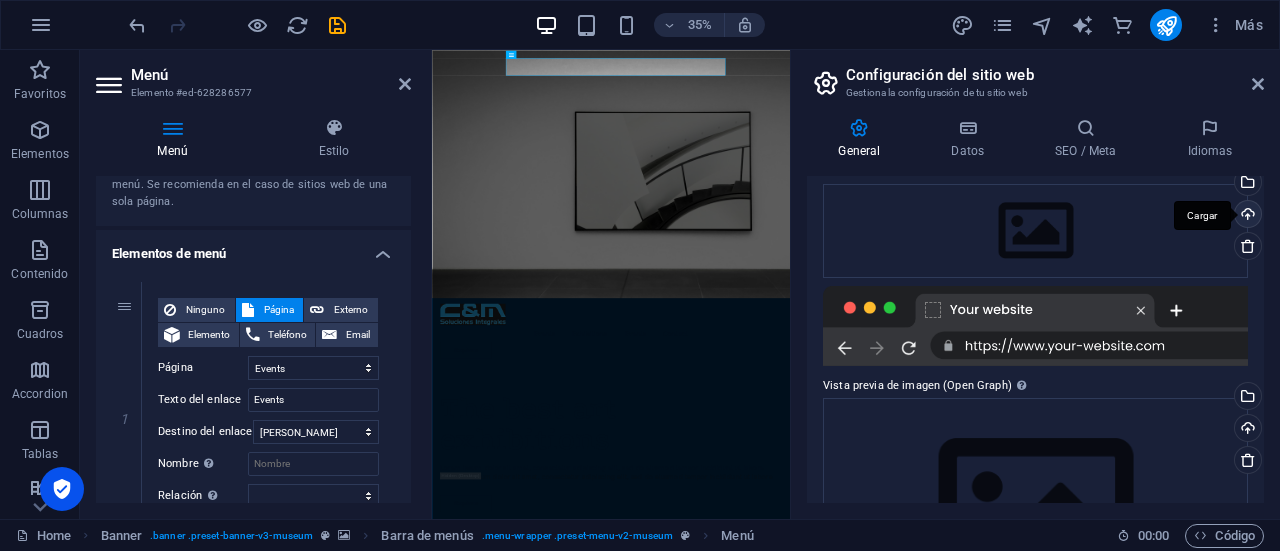 click on "Cargar" at bounding box center (1246, 216) 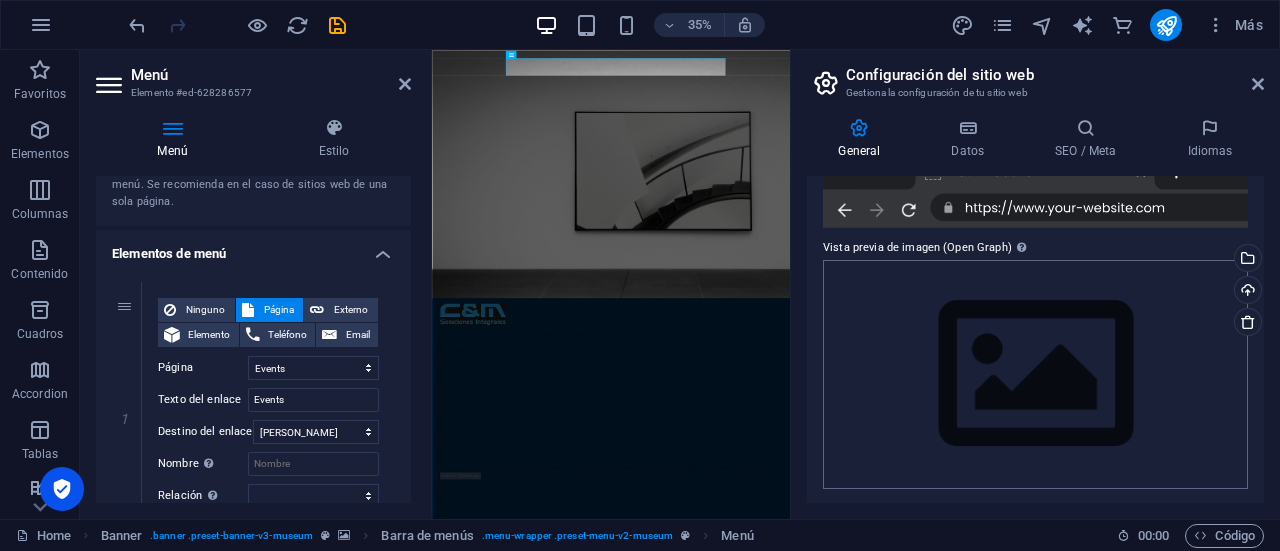 scroll, scrollTop: 325, scrollLeft: 0, axis: vertical 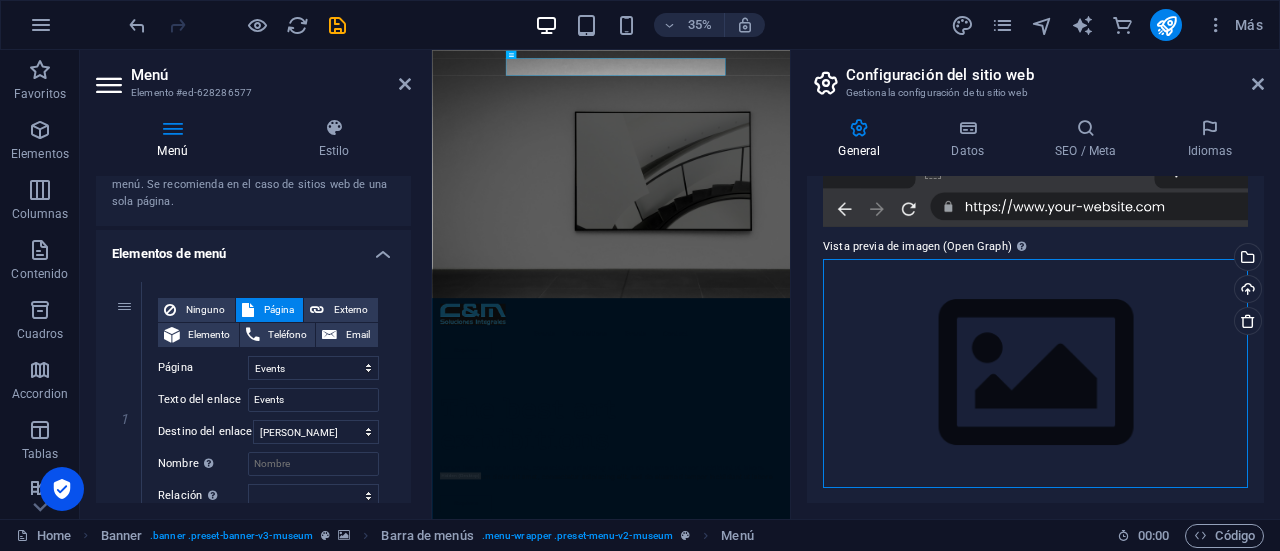 click on "Arrastra archivos aquí, haz clic para escoger archivos o  selecciona archivos de Archivos o de nuestra galería gratuita de fotos y vídeos" at bounding box center [1035, 373] 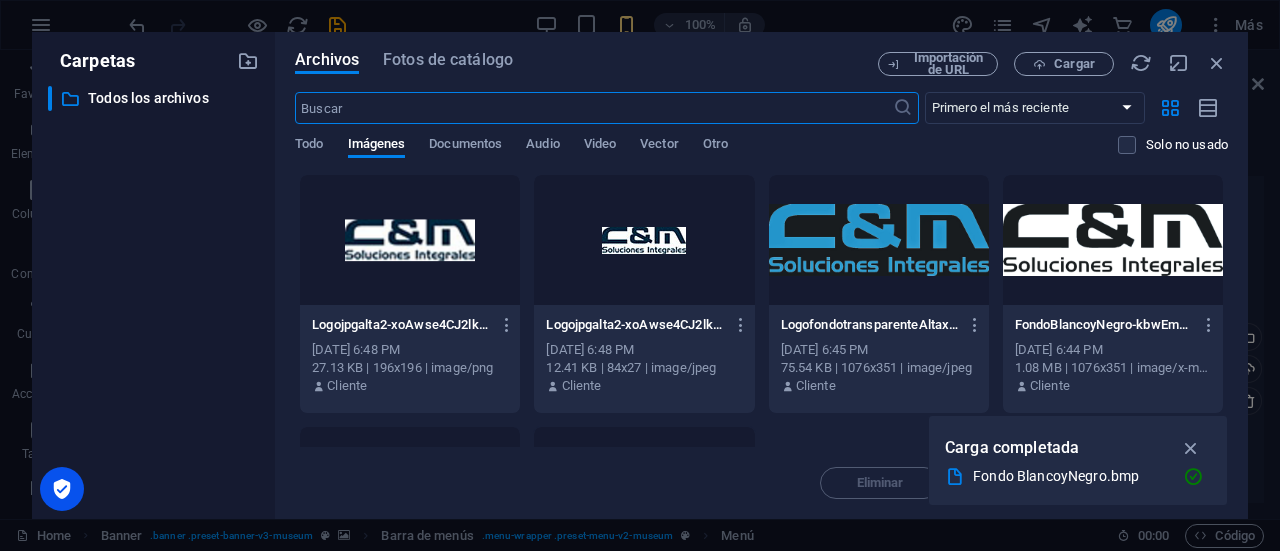 scroll, scrollTop: 405, scrollLeft: 0, axis: vertical 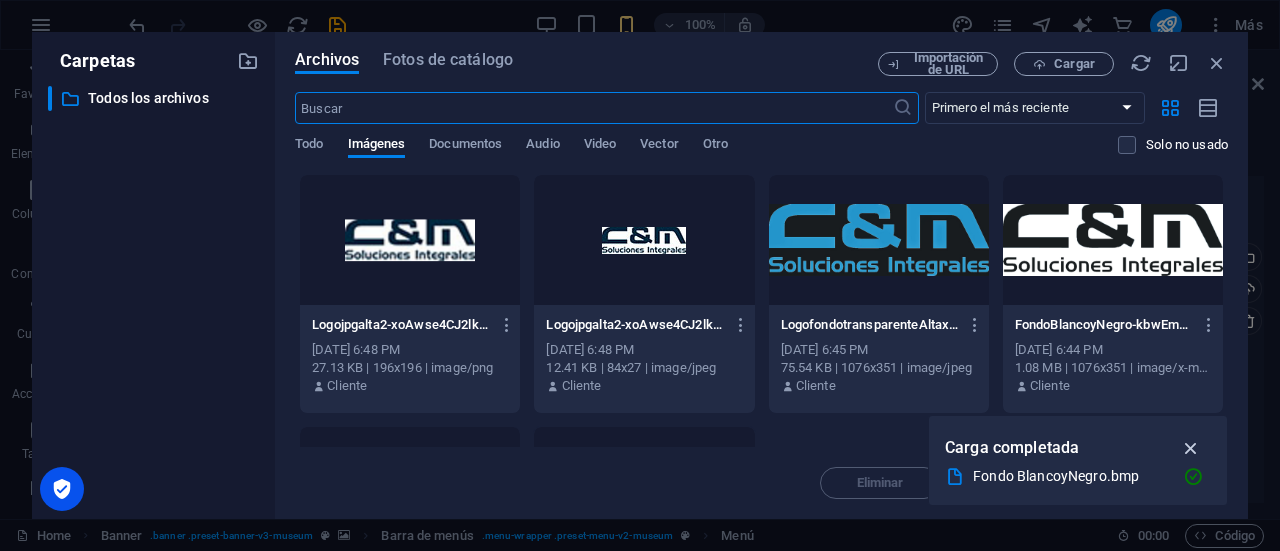 click at bounding box center [1191, 448] 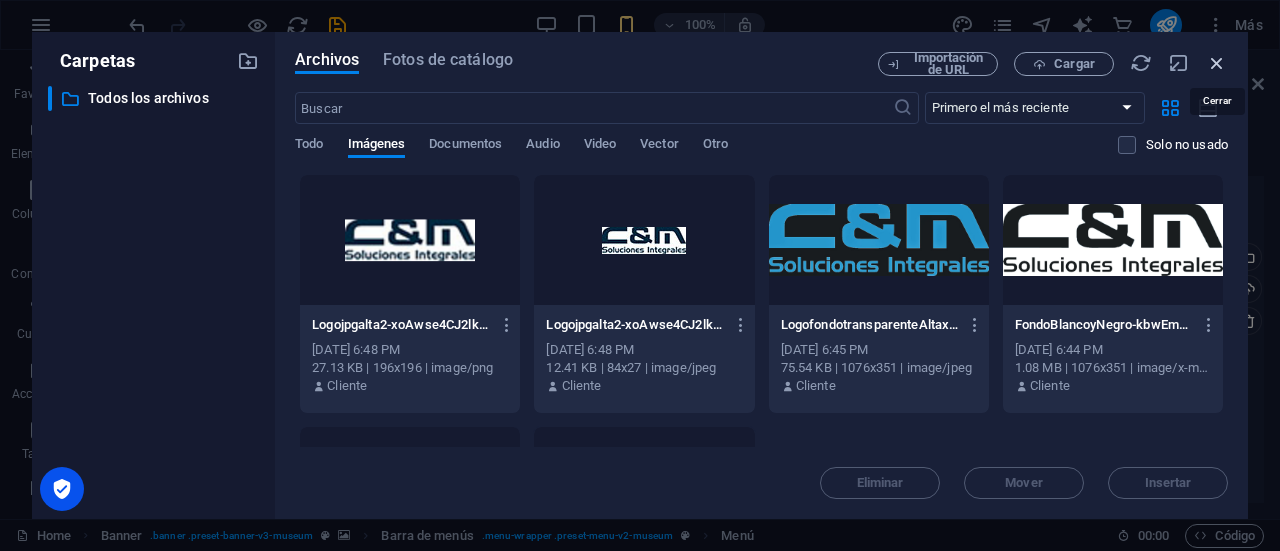 click at bounding box center (1217, 63) 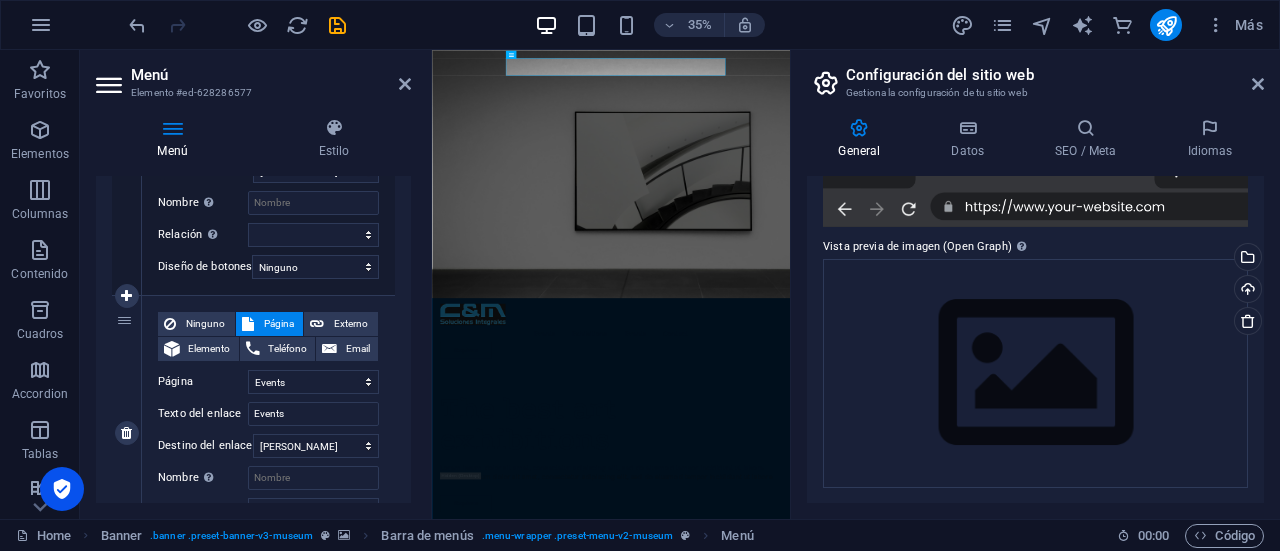 scroll, scrollTop: 546, scrollLeft: 0, axis: vertical 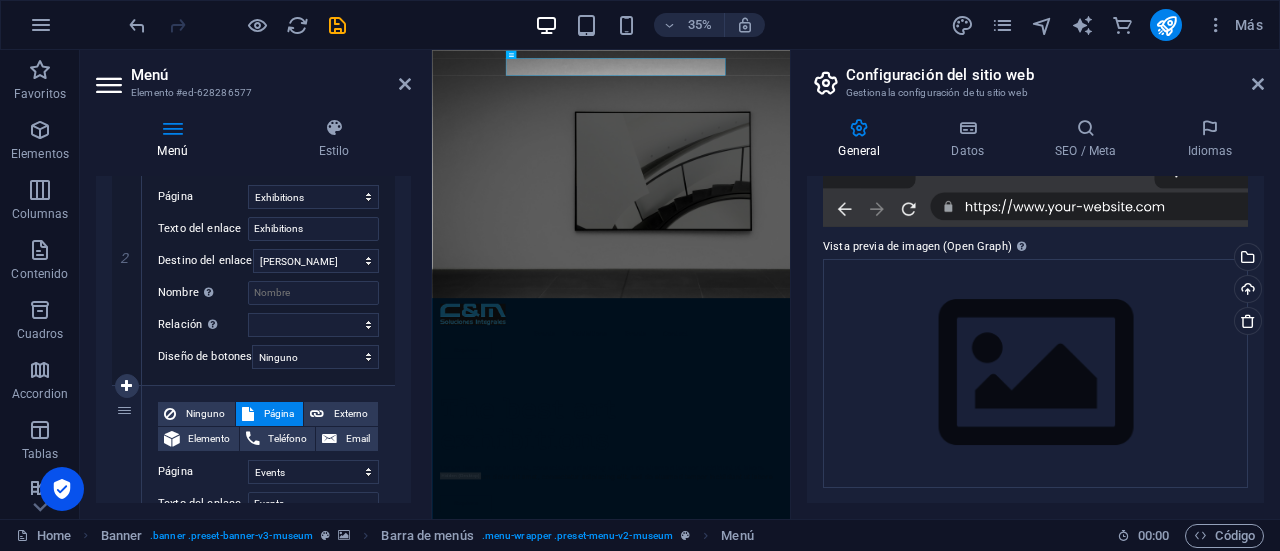 click on "Página" at bounding box center [279, 414] 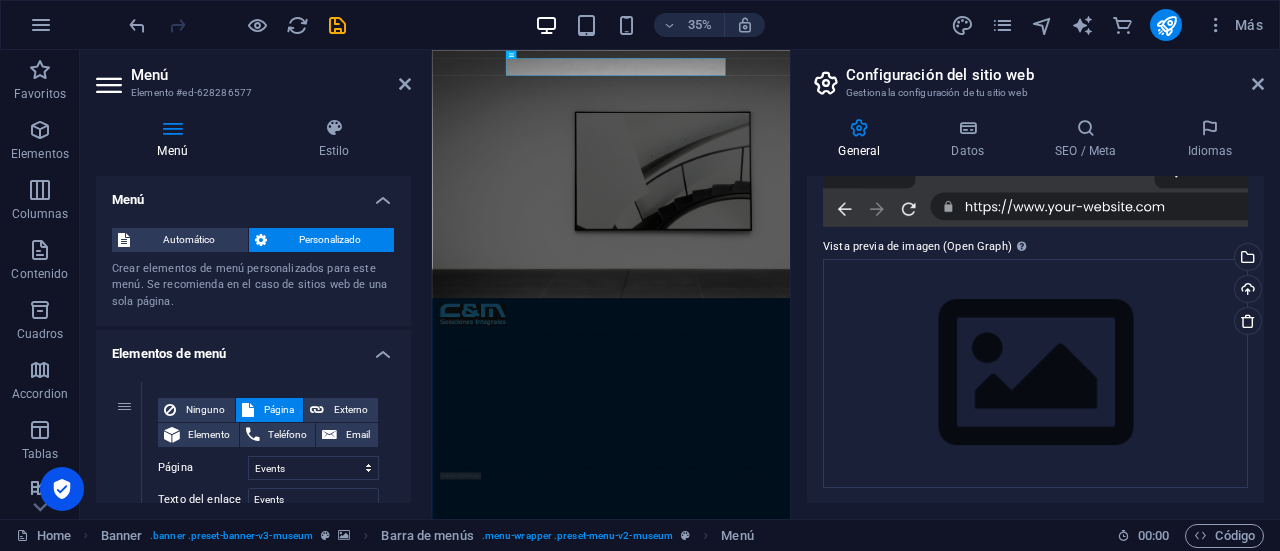 scroll, scrollTop: 100, scrollLeft: 0, axis: vertical 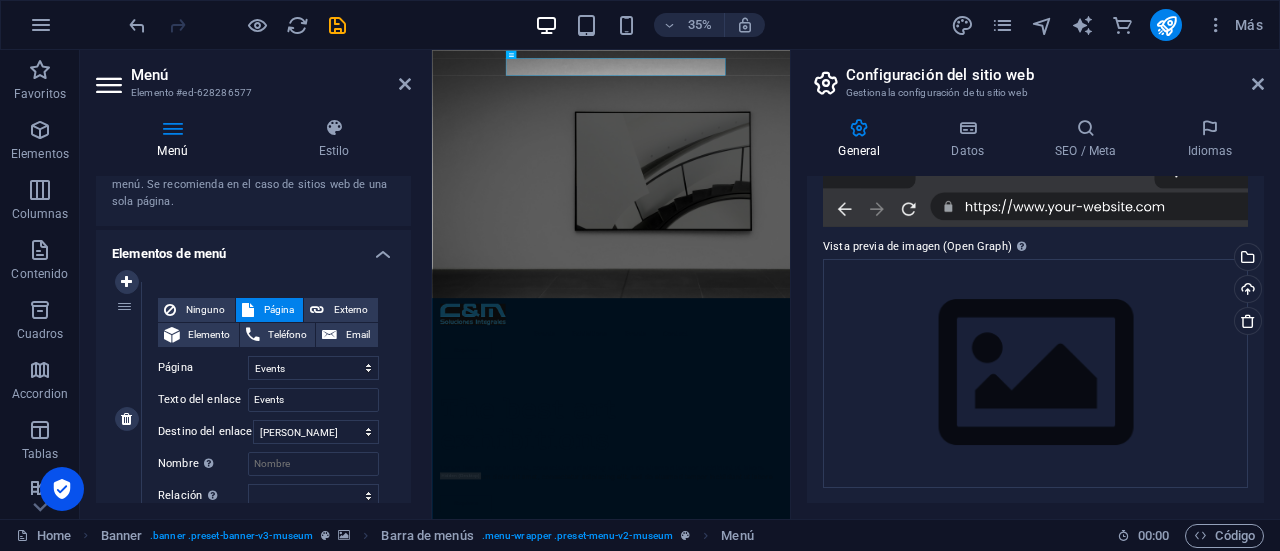 click on "Página" at bounding box center (279, 310) 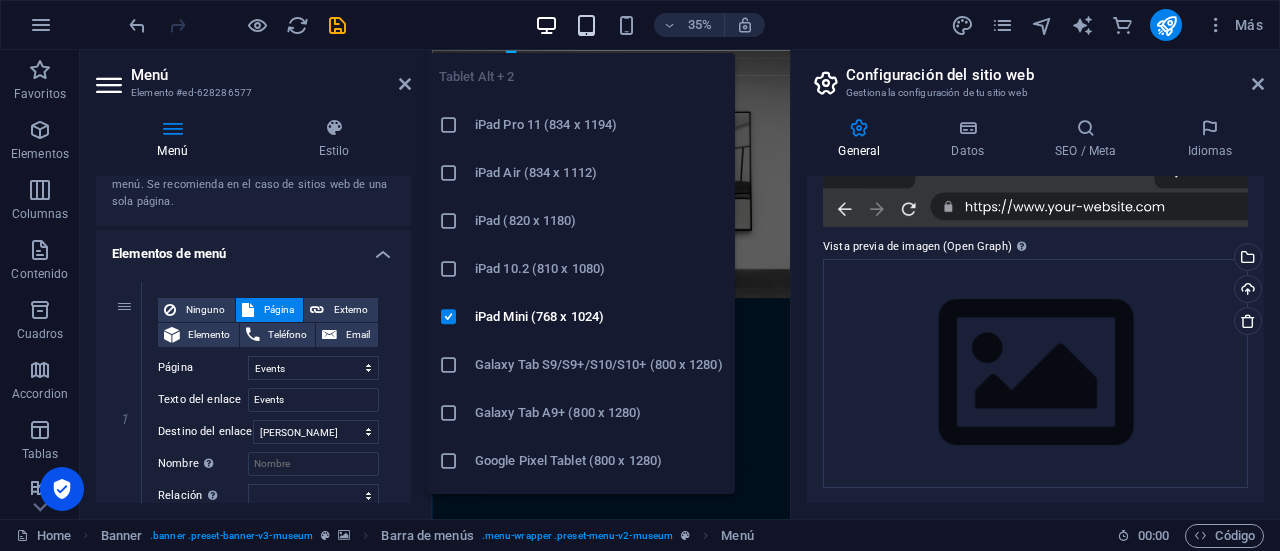 click at bounding box center (586, 25) 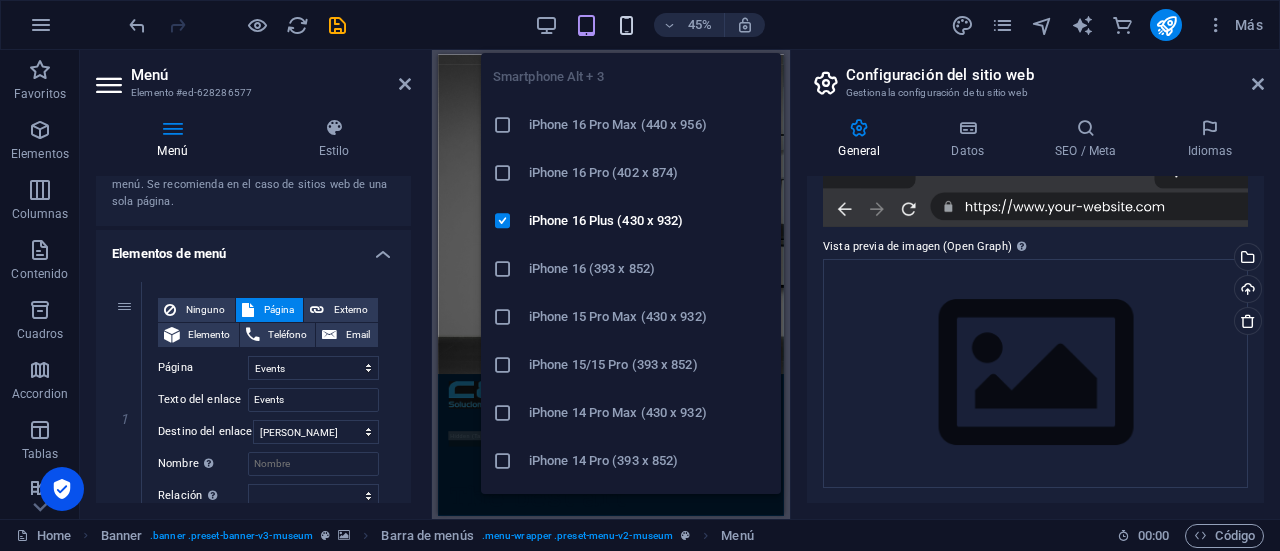 click at bounding box center [626, 25] 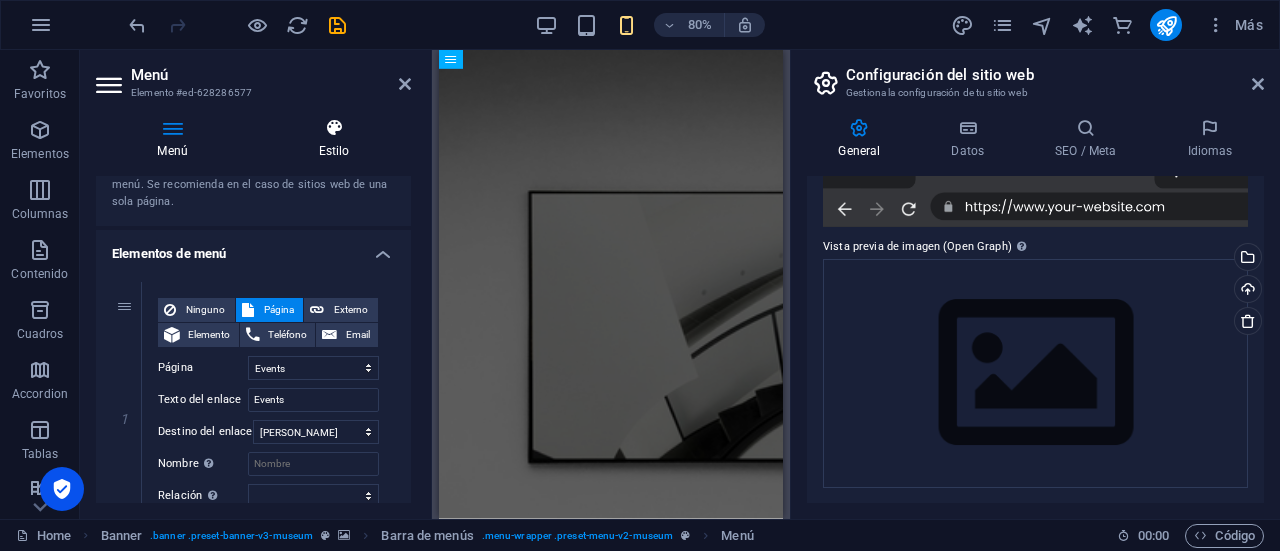 click at bounding box center [334, 128] 